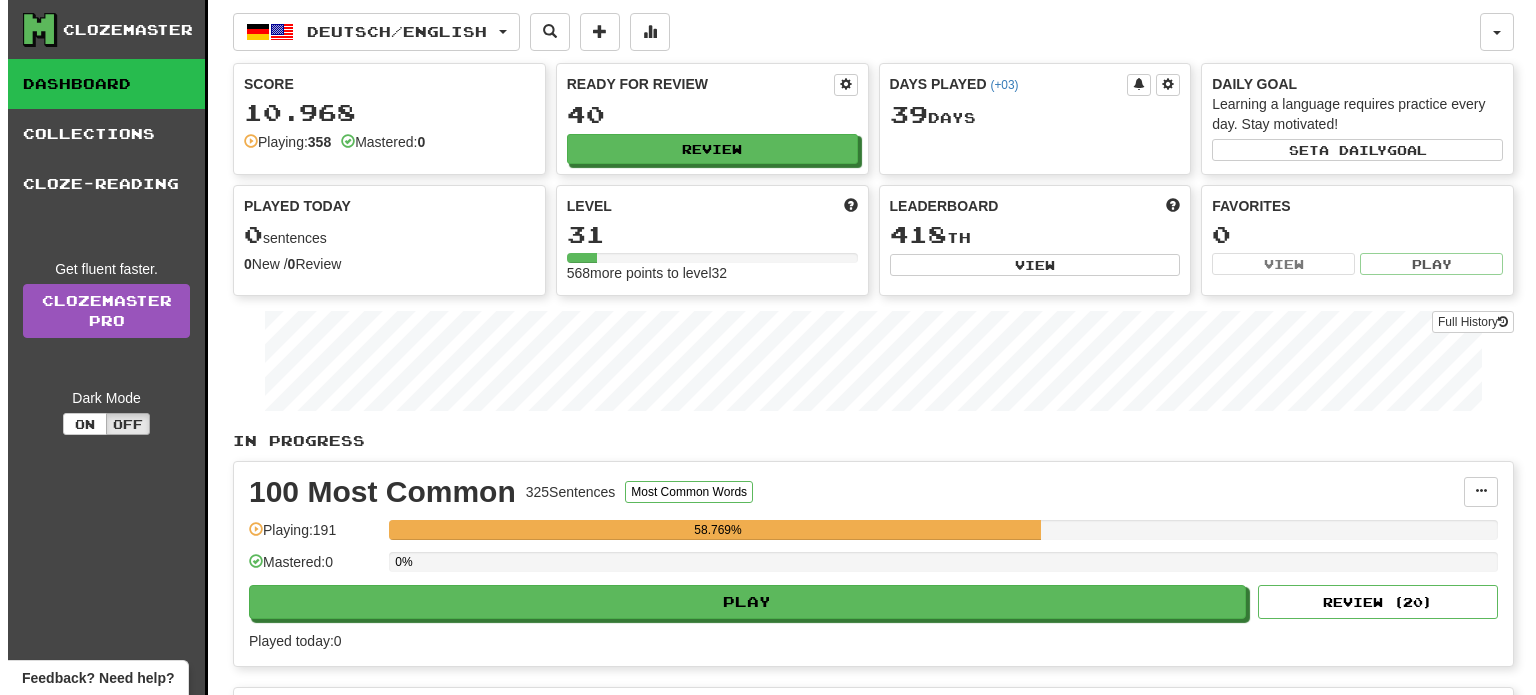 scroll, scrollTop: 0, scrollLeft: 0, axis: both 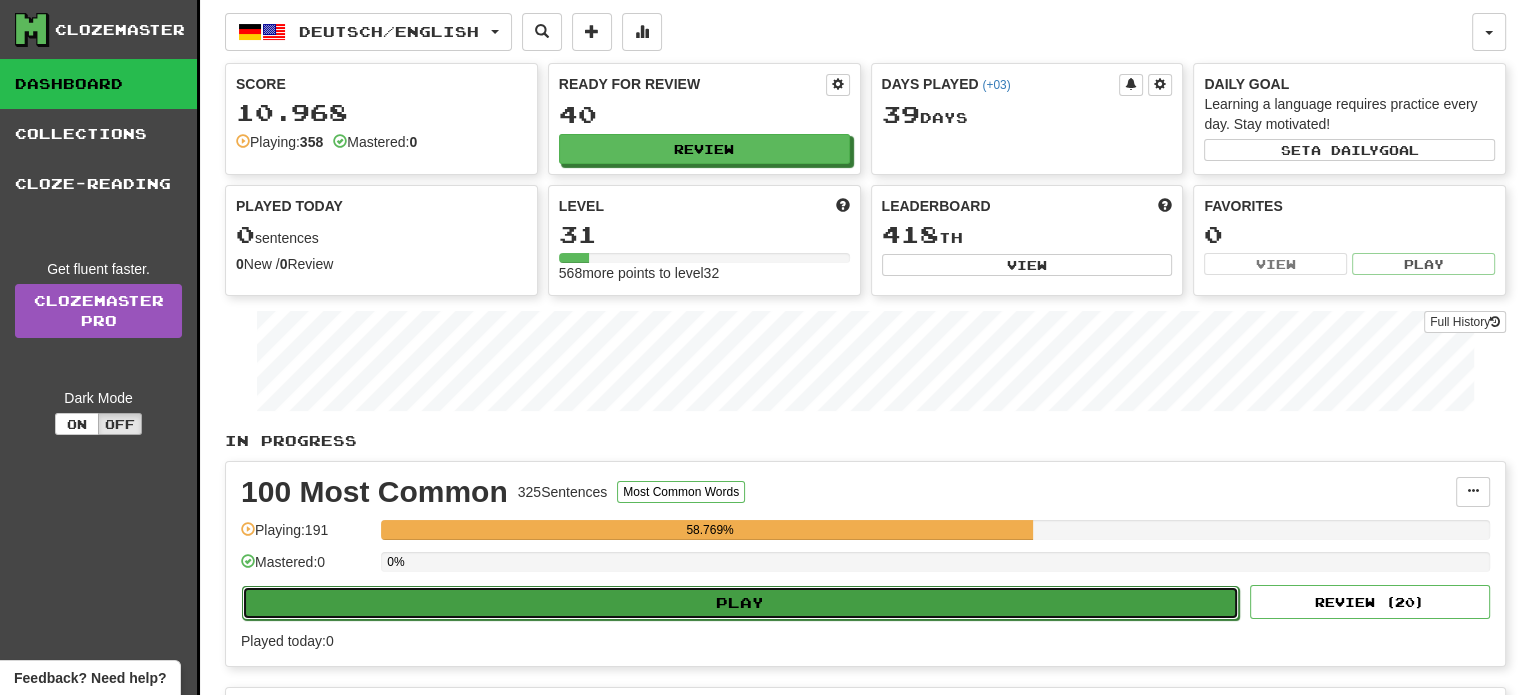 click on "Play" at bounding box center [740, 603] 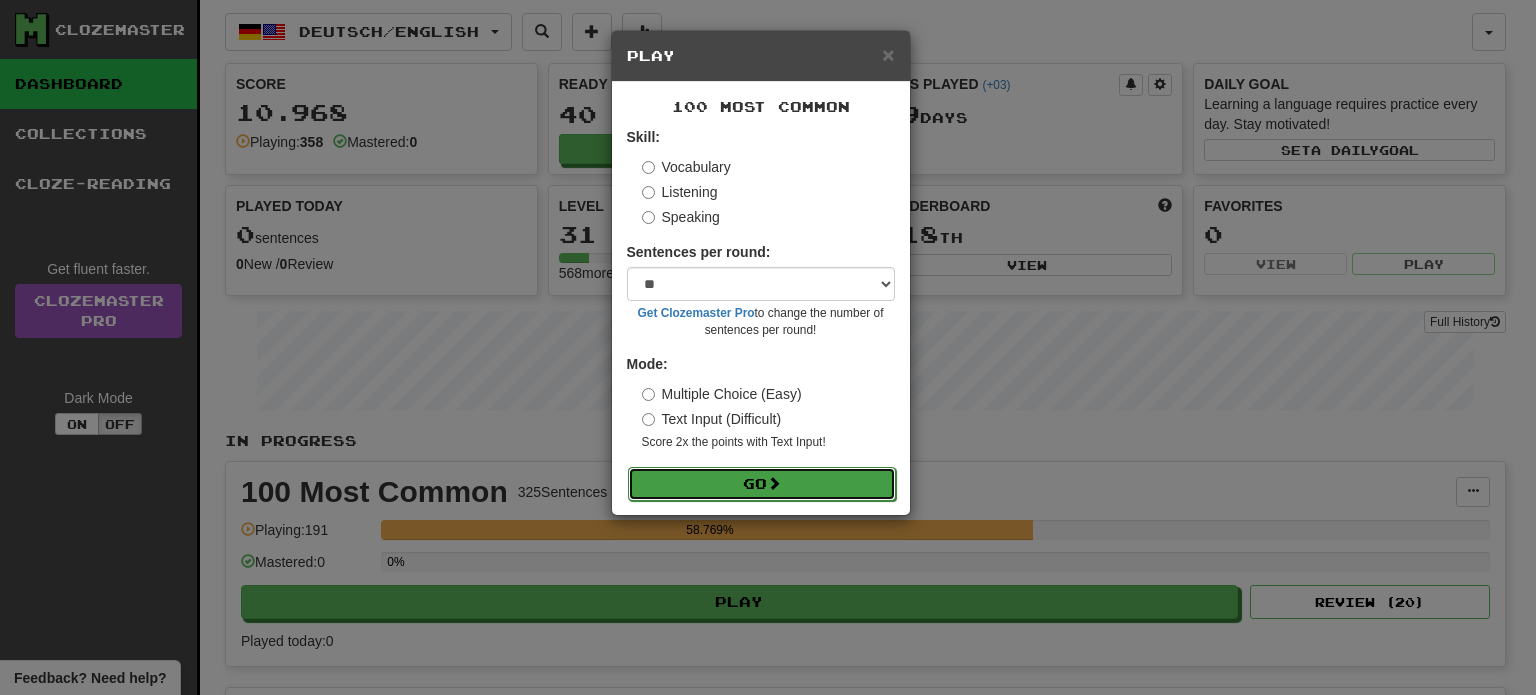 click on "Go" at bounding box center [762, 484] 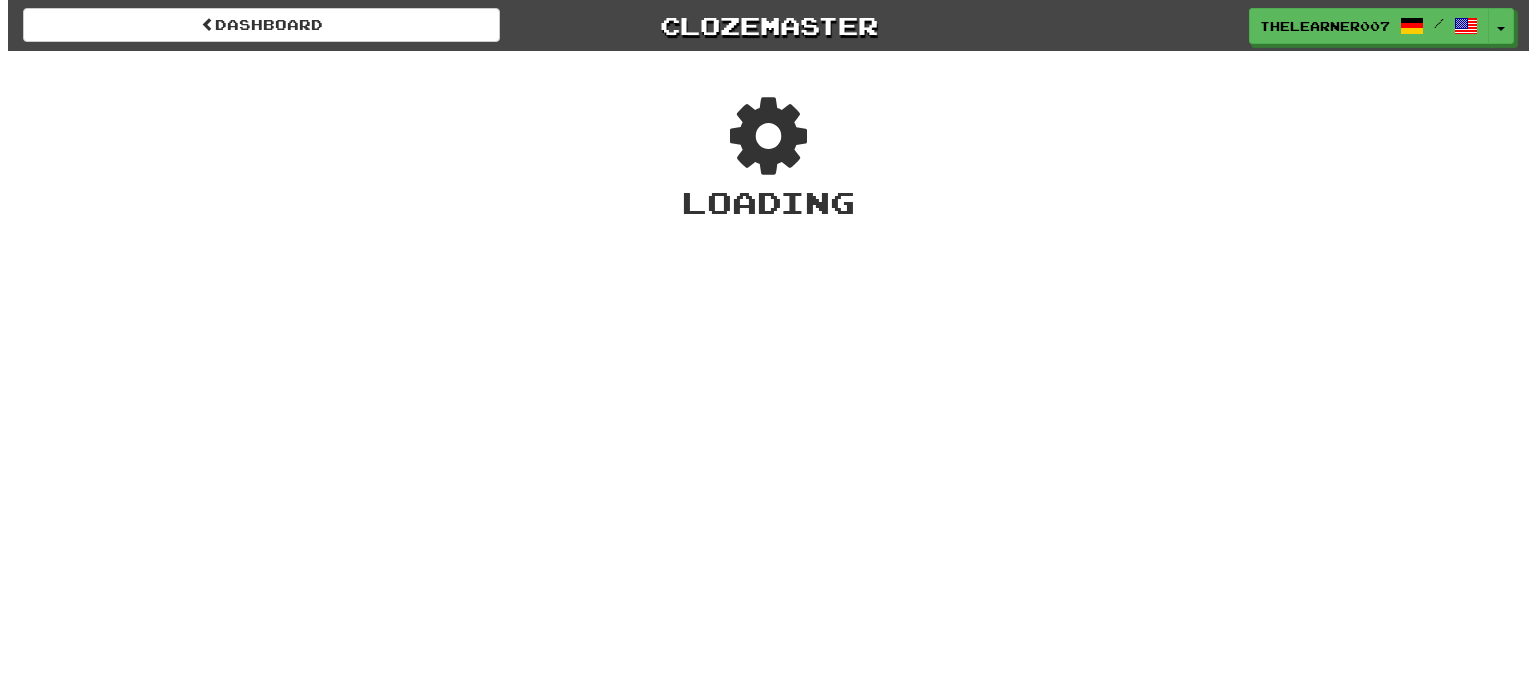 scroll, scrollTop: 0, scrollLeft: 0, axis: both 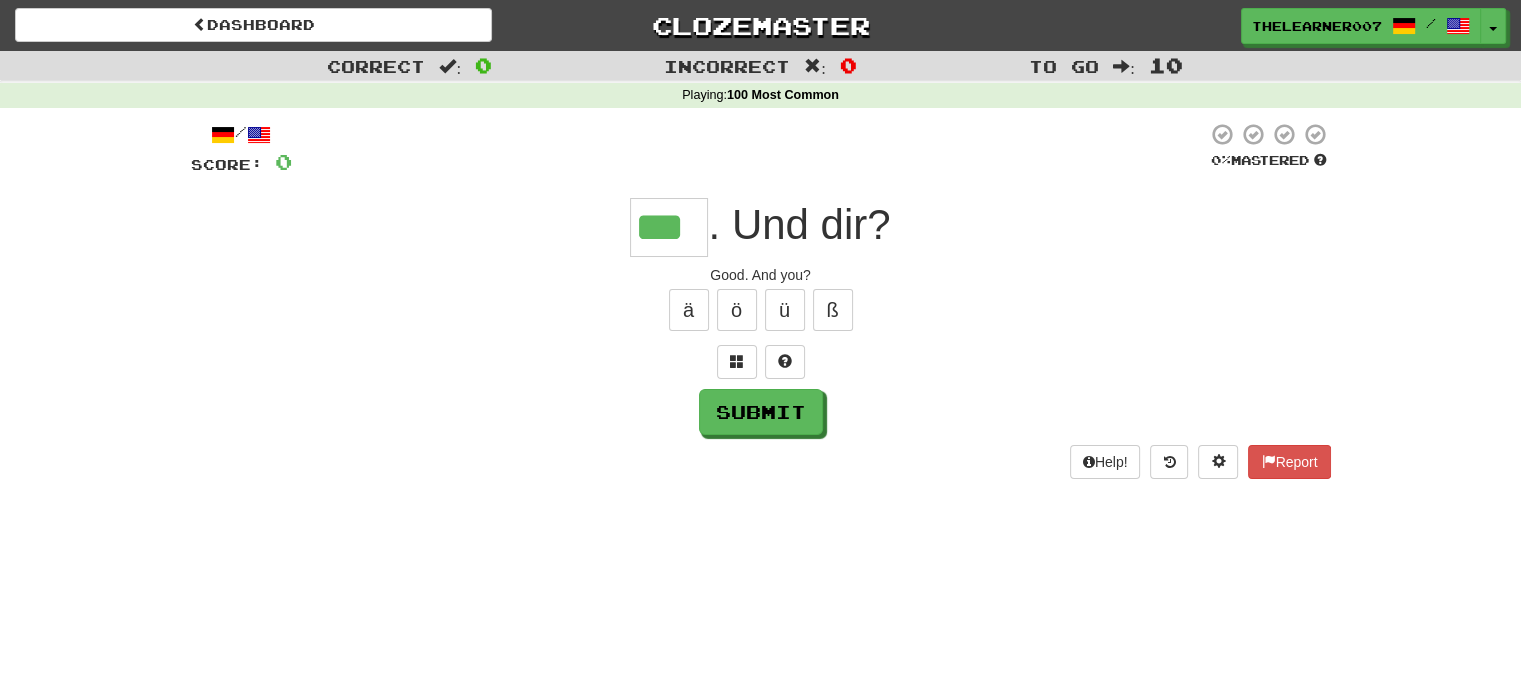 type on "***" 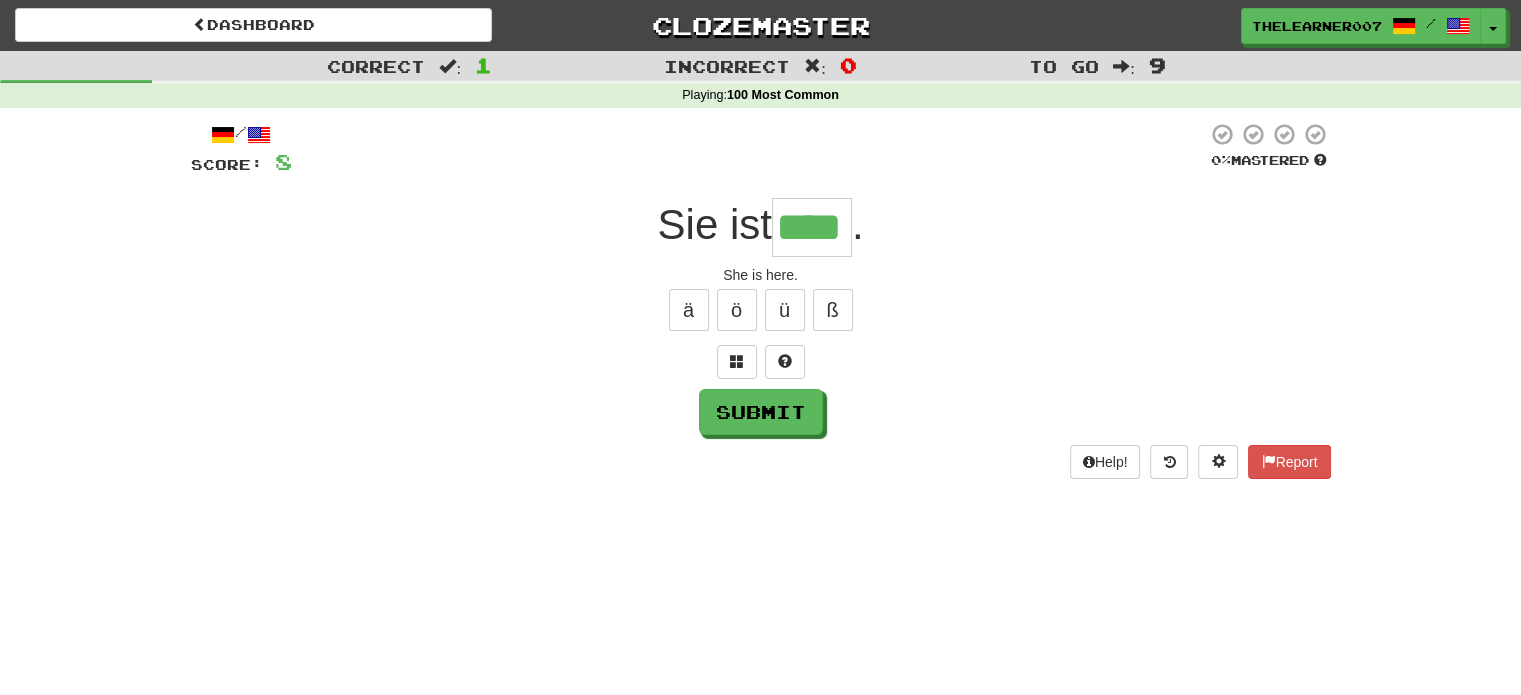 type on "****" 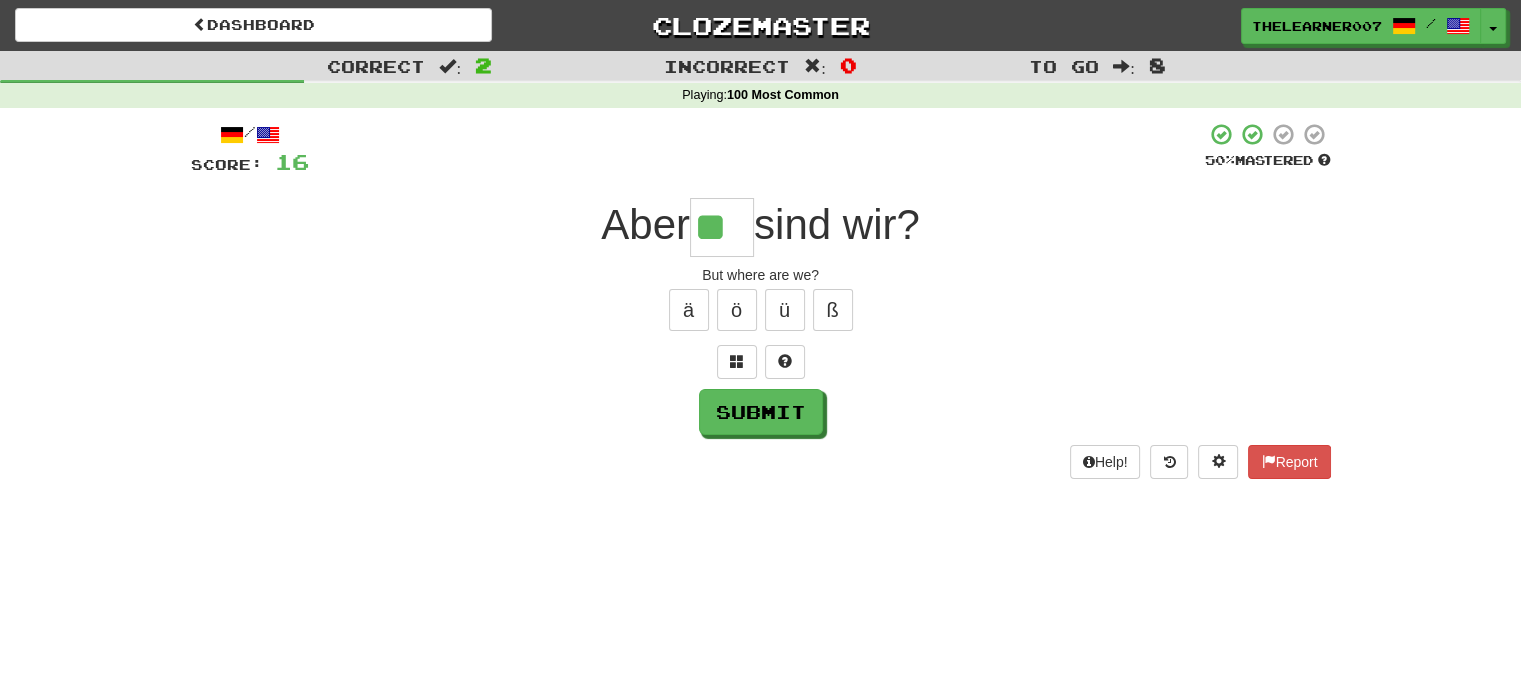 type on "**" 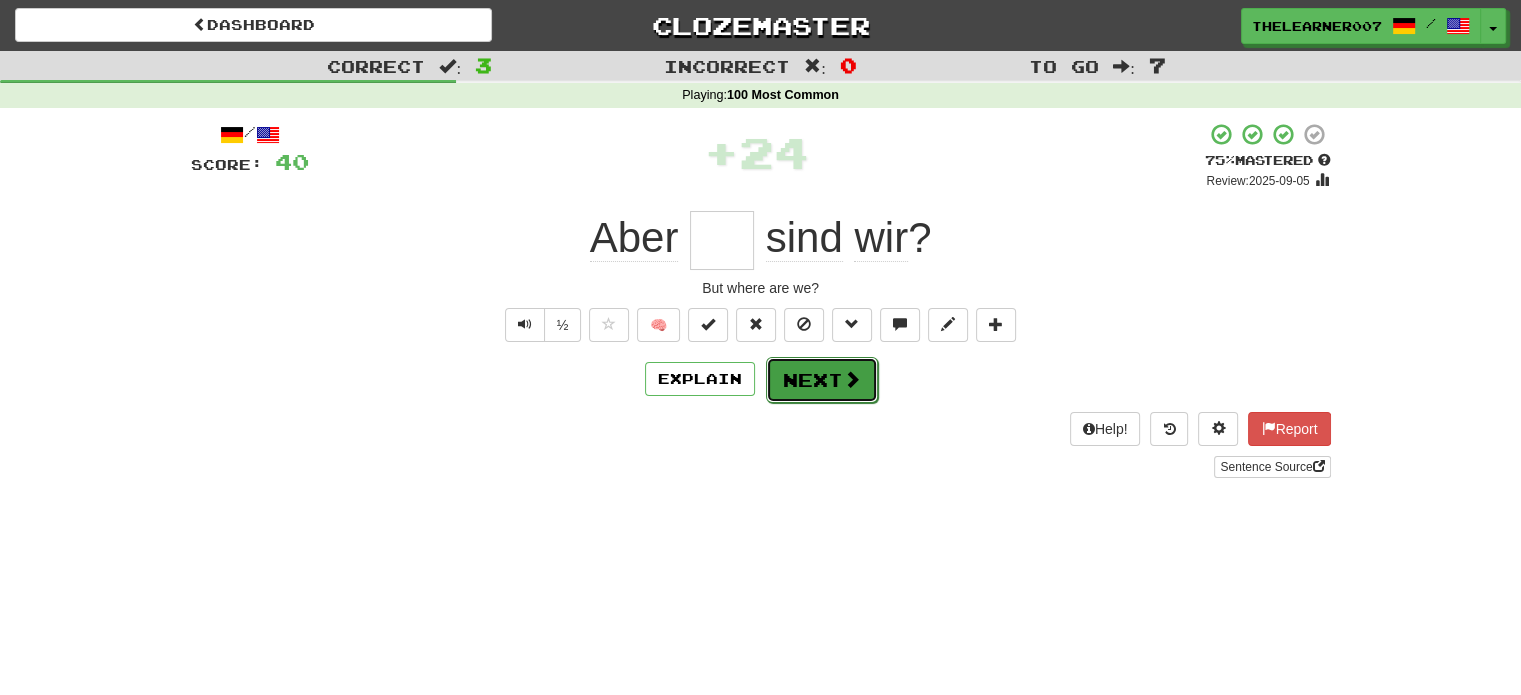 click on "Next" at bounding box center (822, 380) 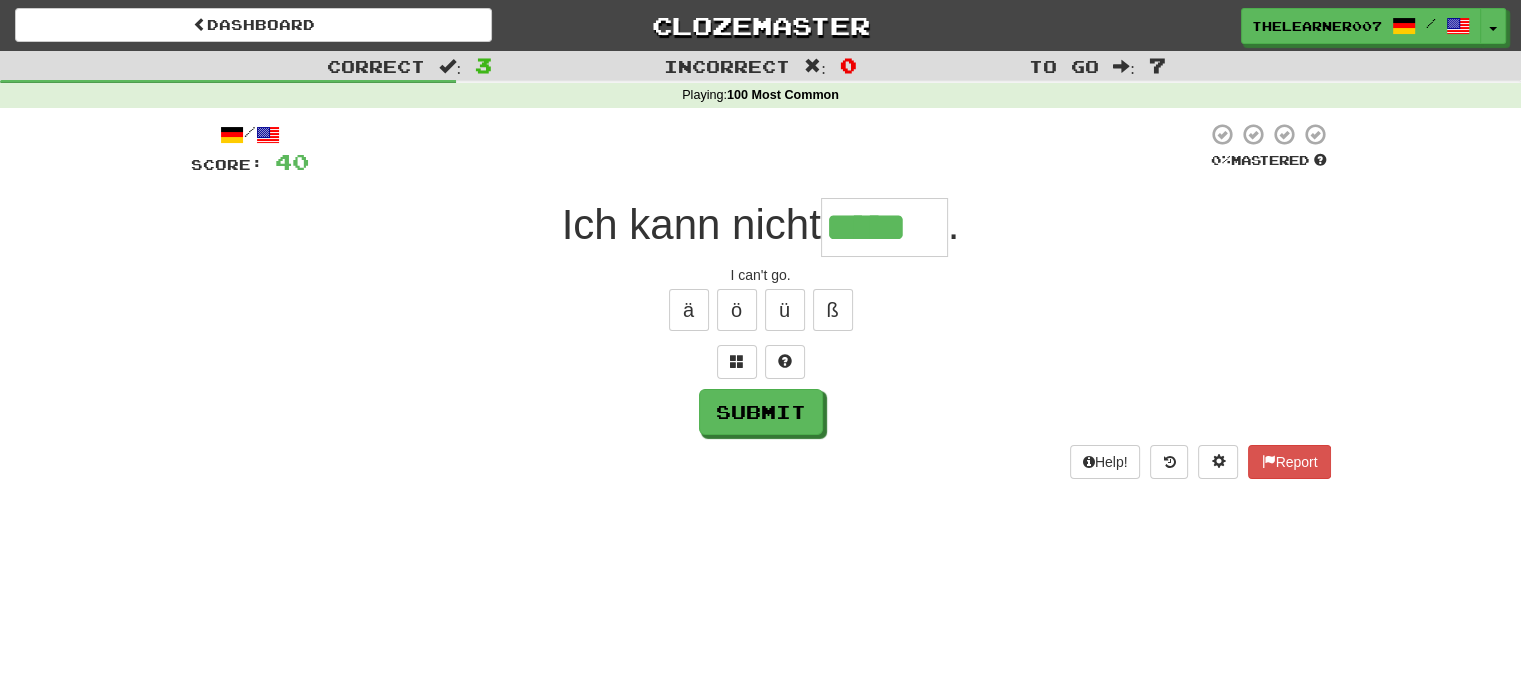 type on "*****" 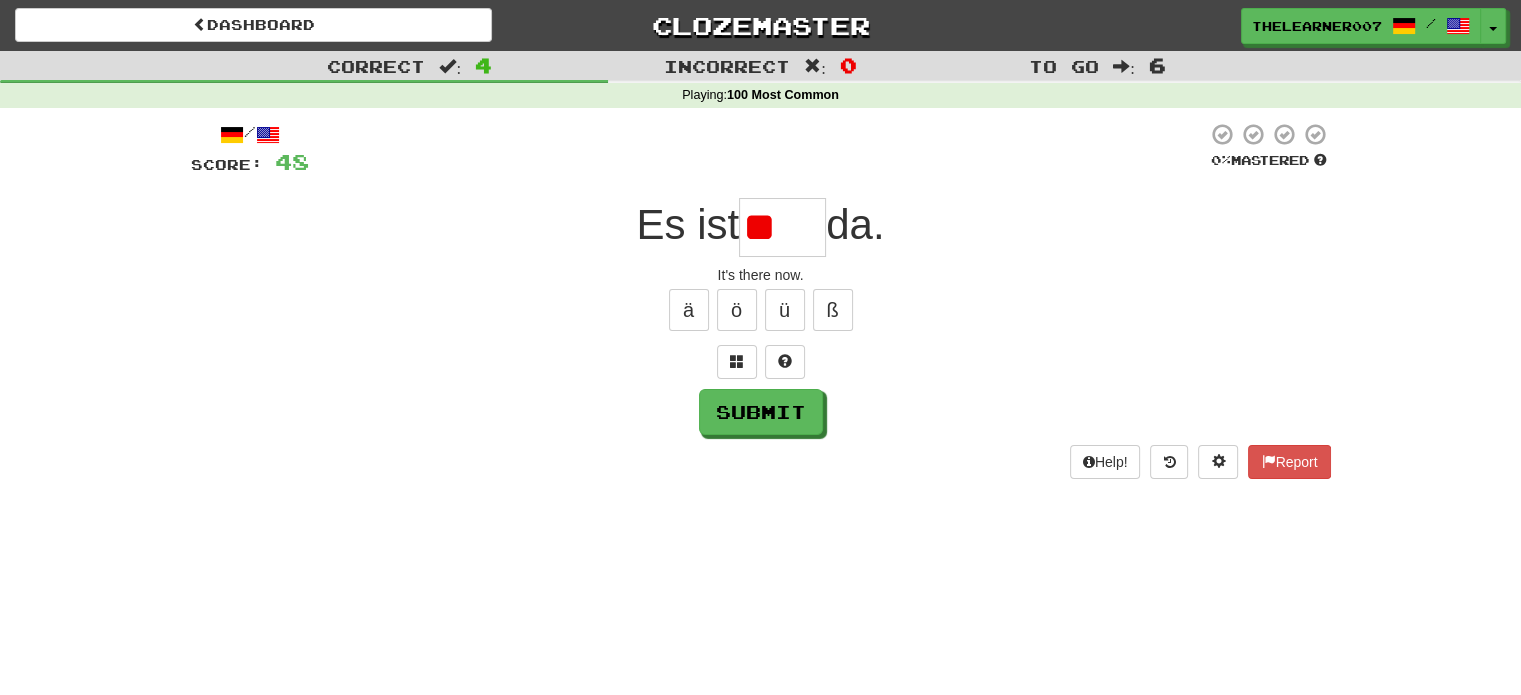 type on "*" 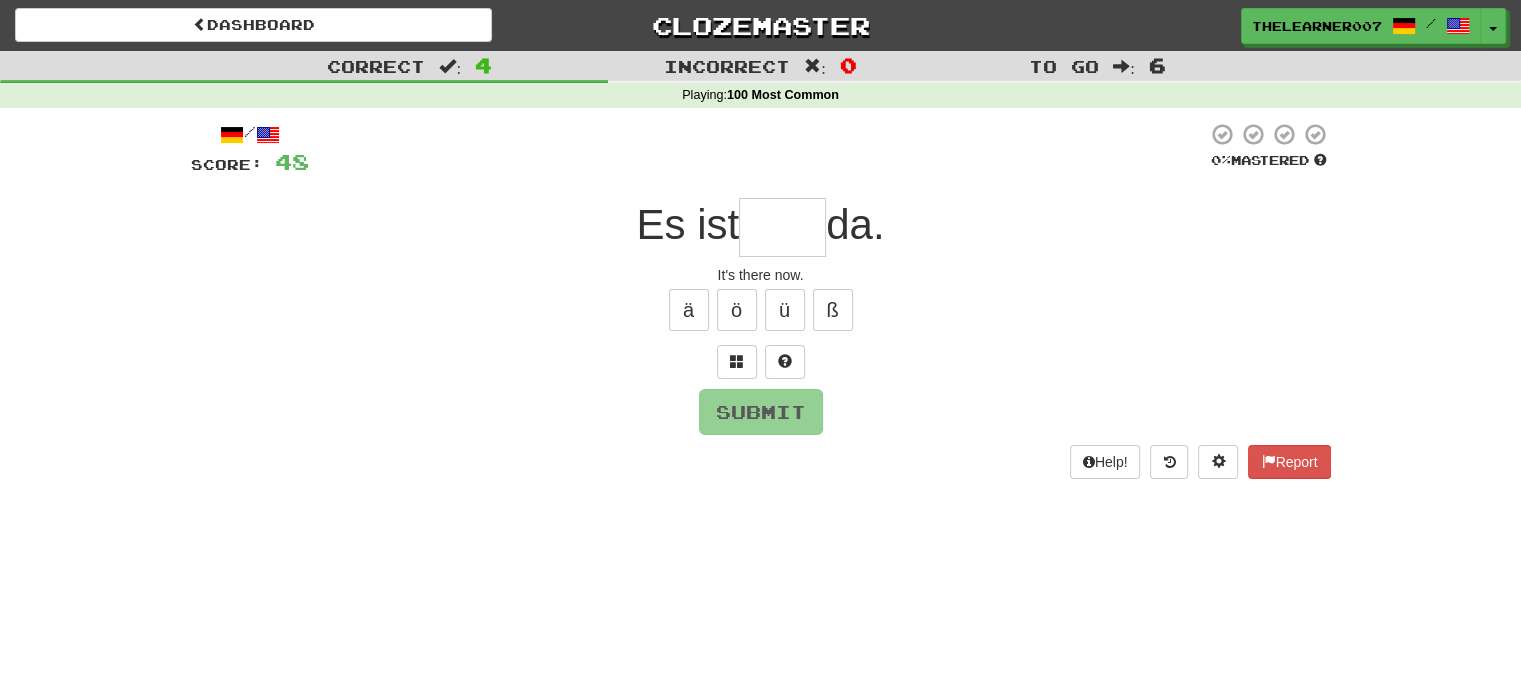 type on "*" 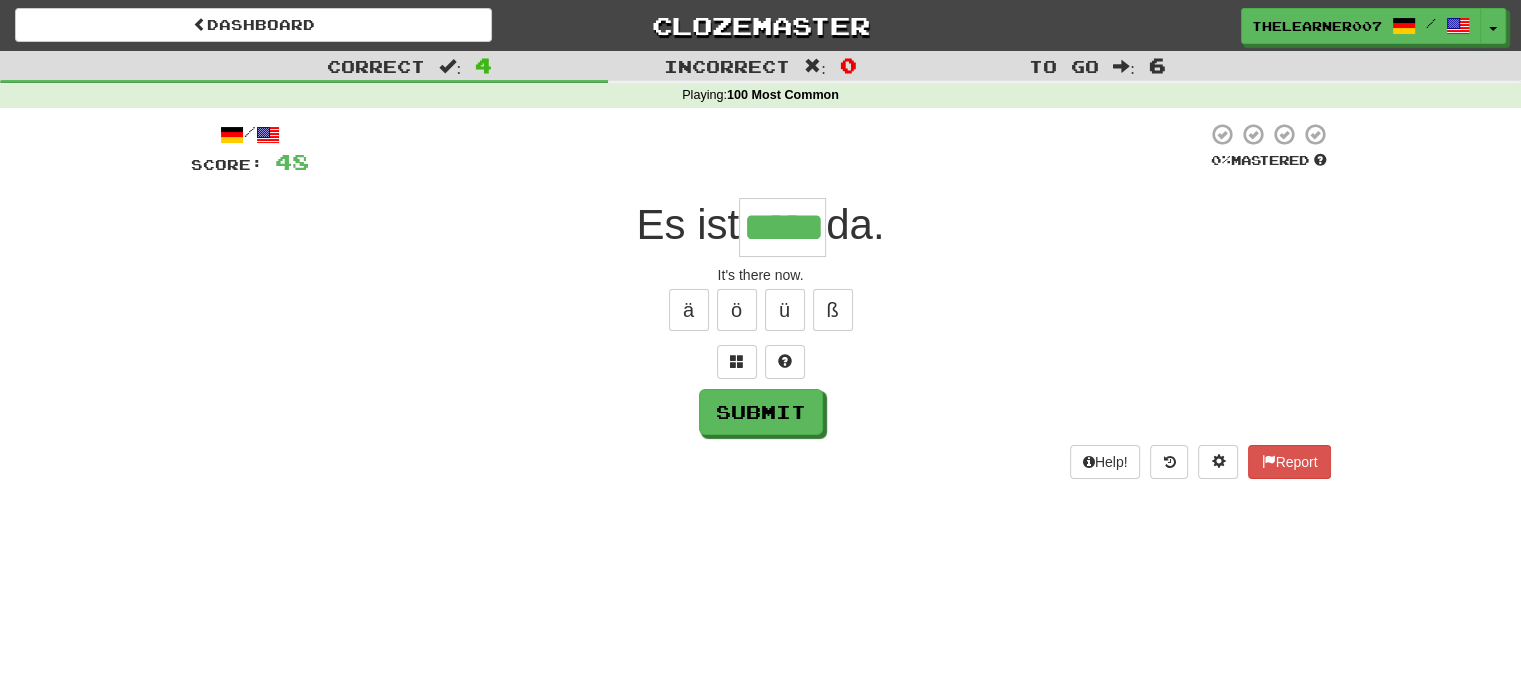 type on "*****" 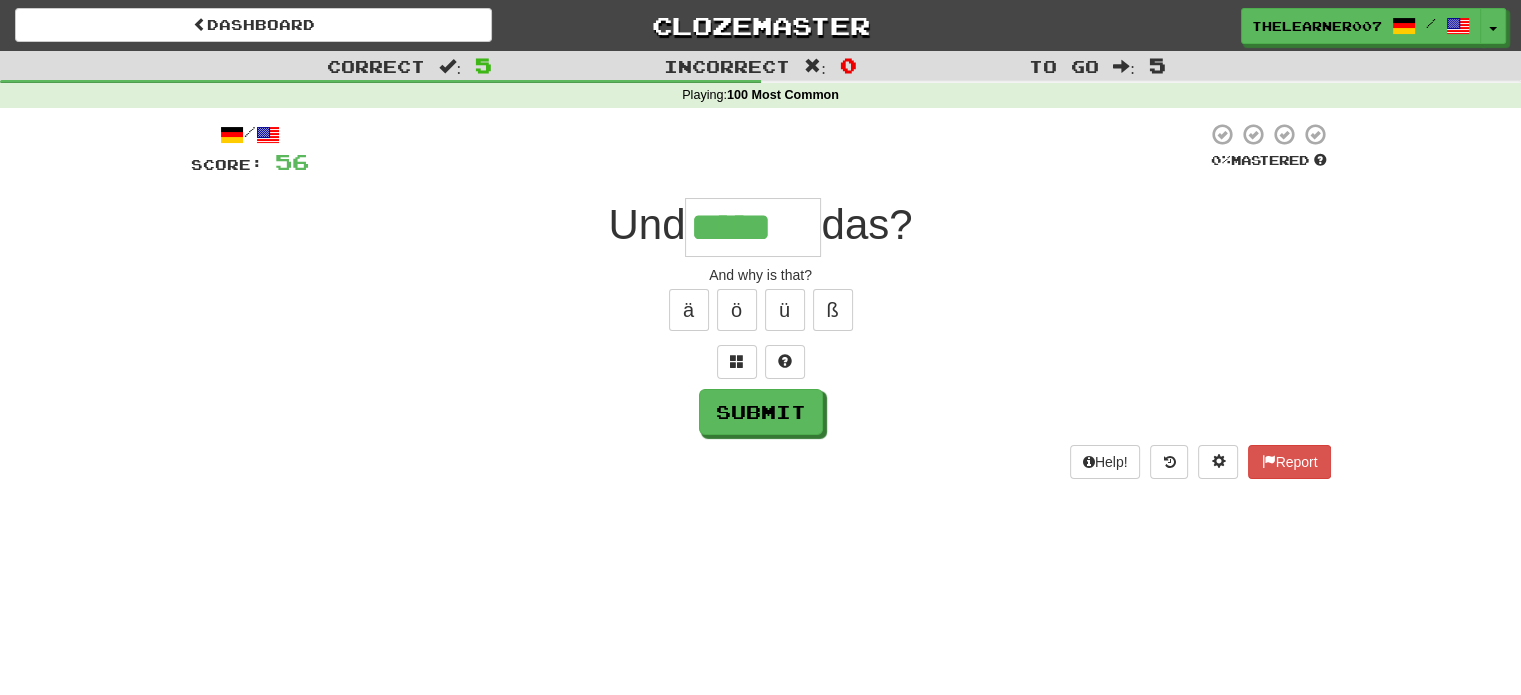 type on "*****" 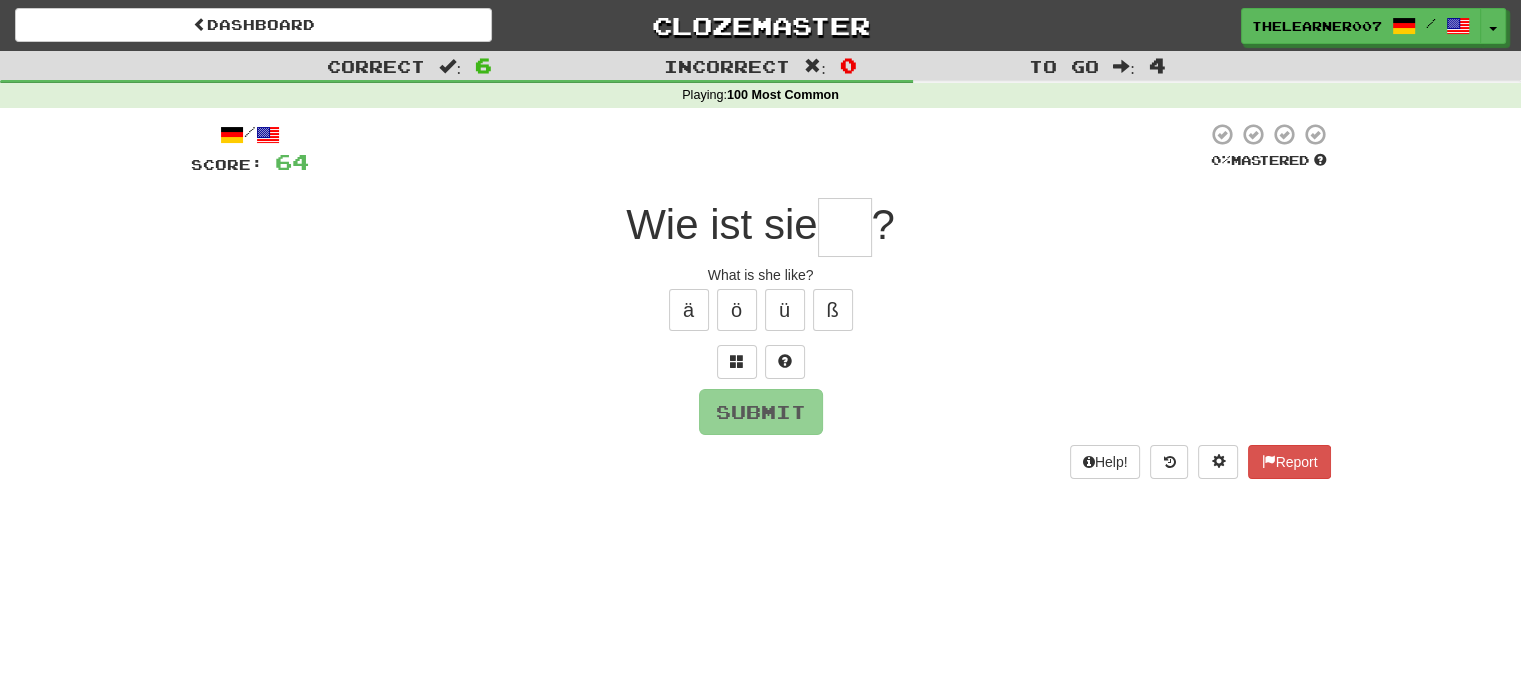 type on "*" 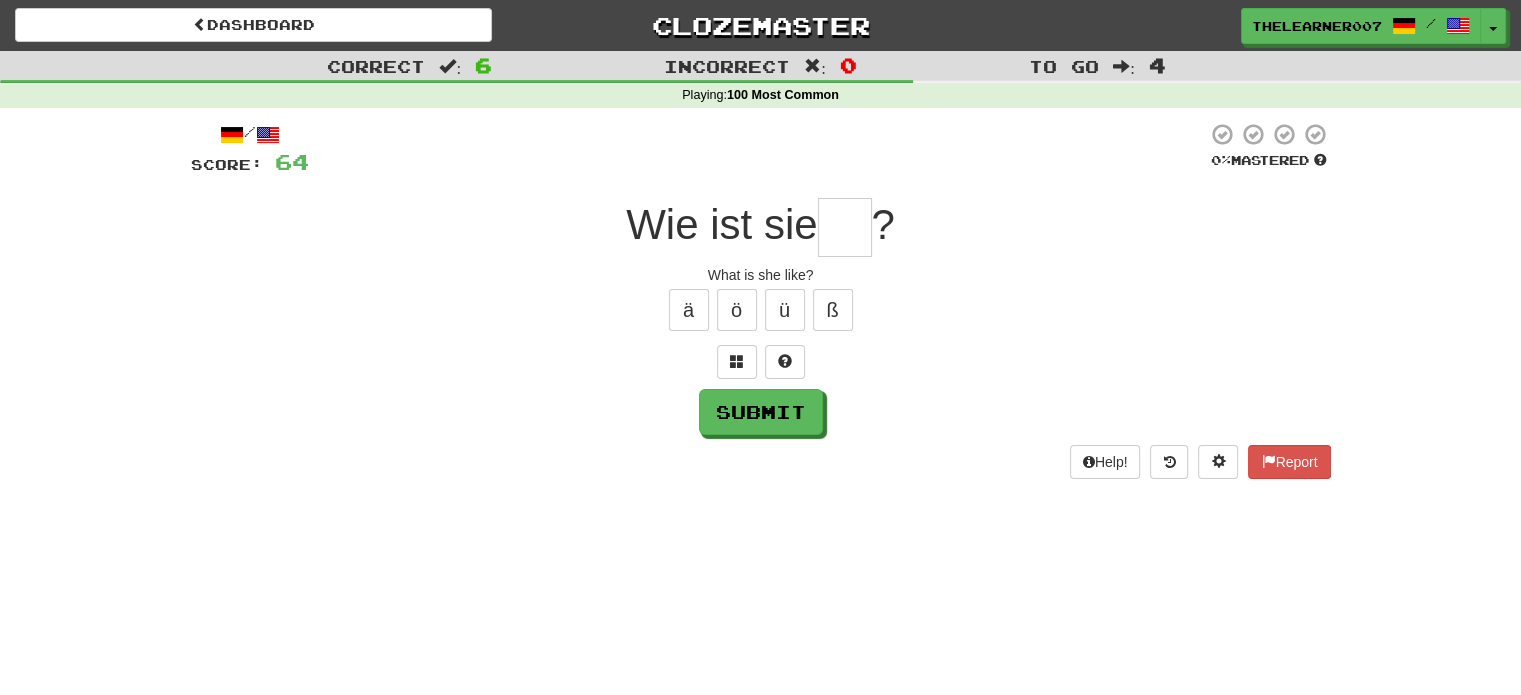 type on "*" 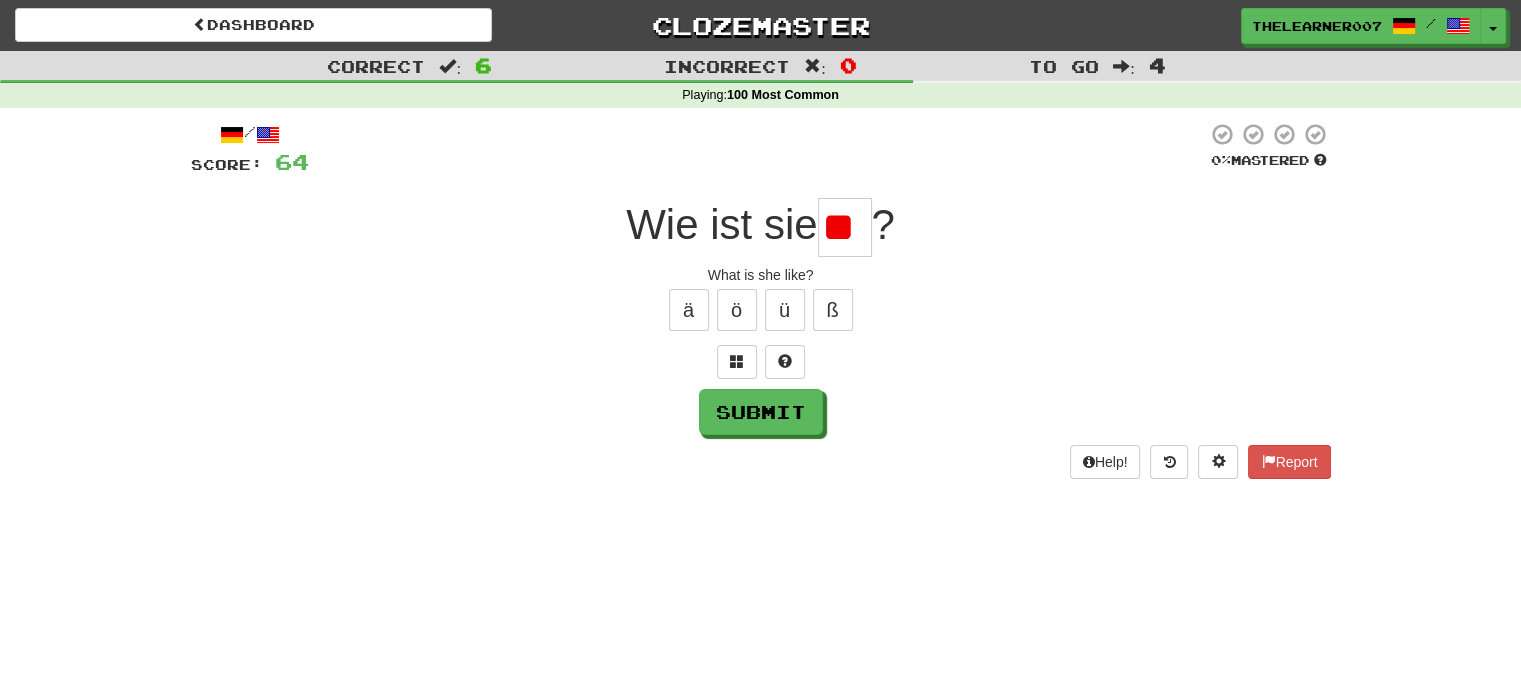 type on "*" 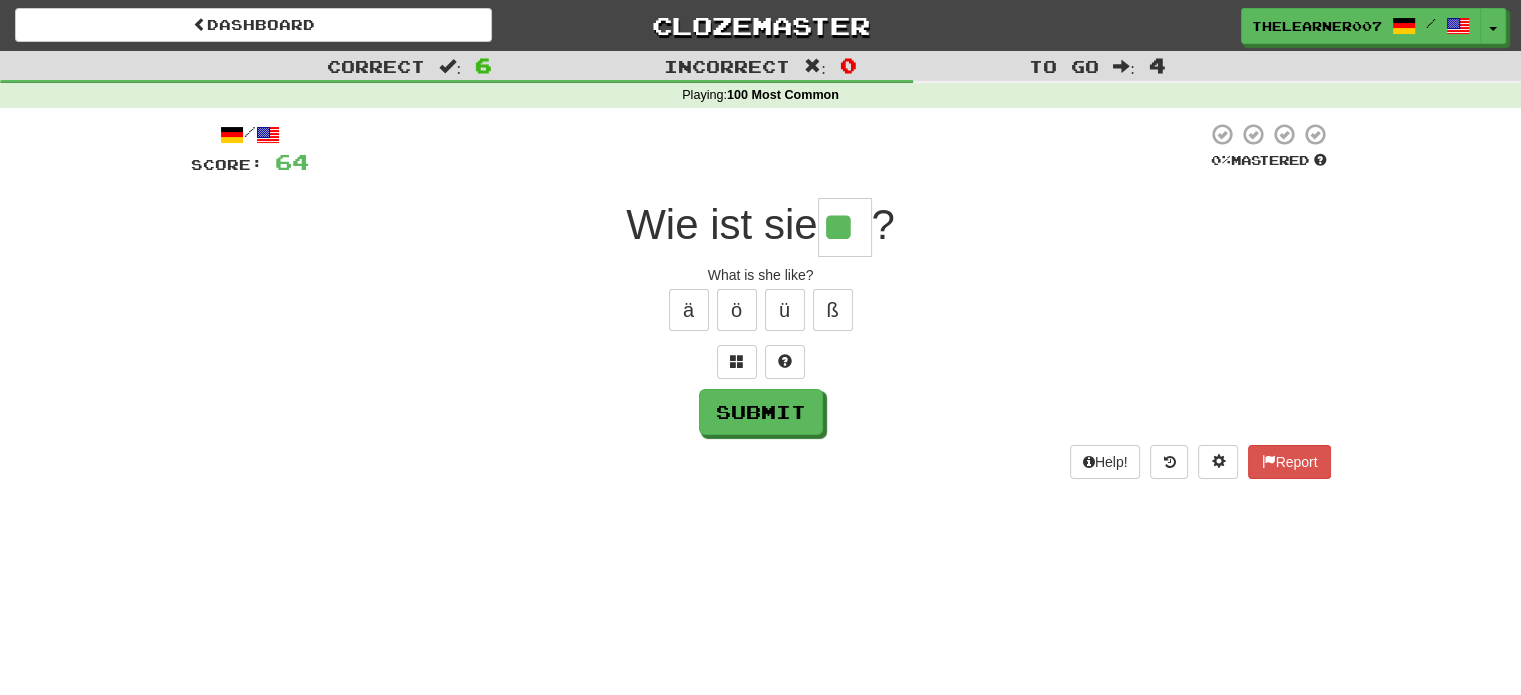 type on "**" 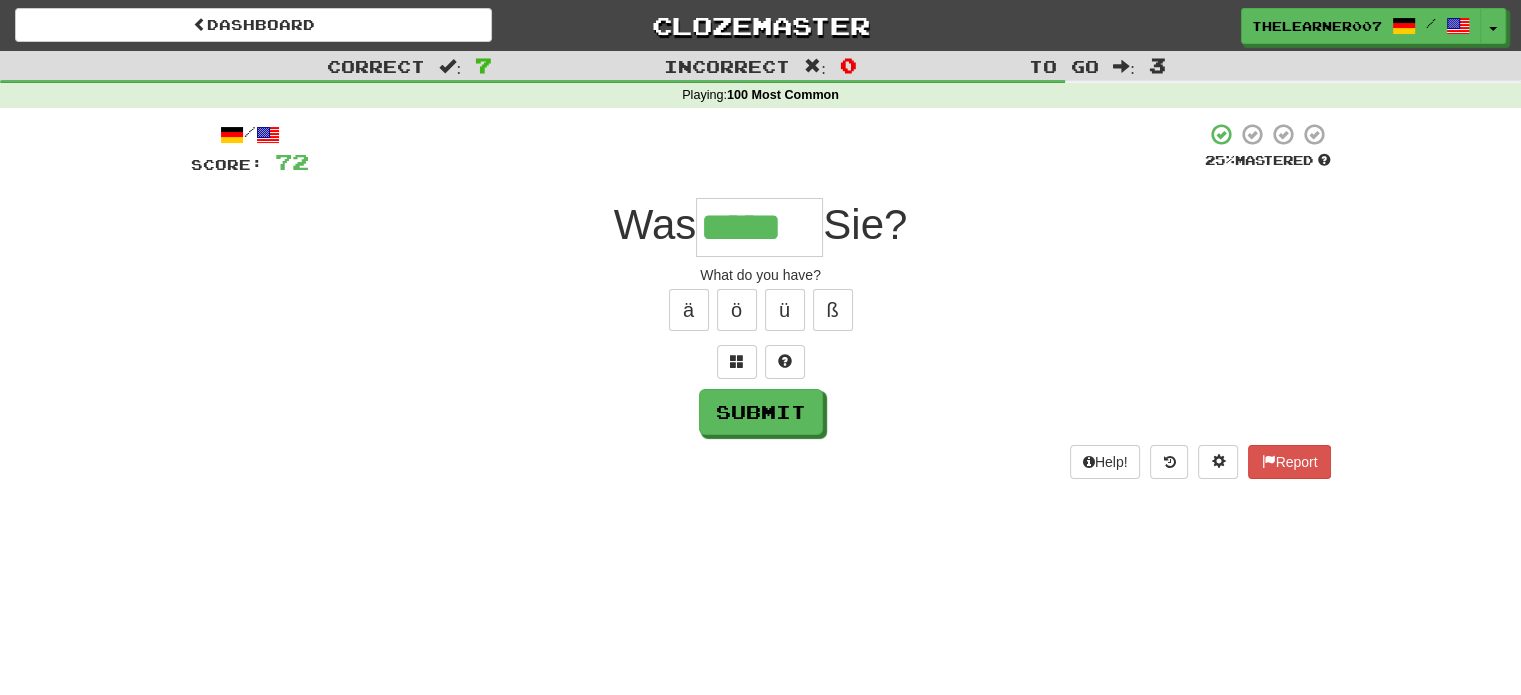 type on "*****" 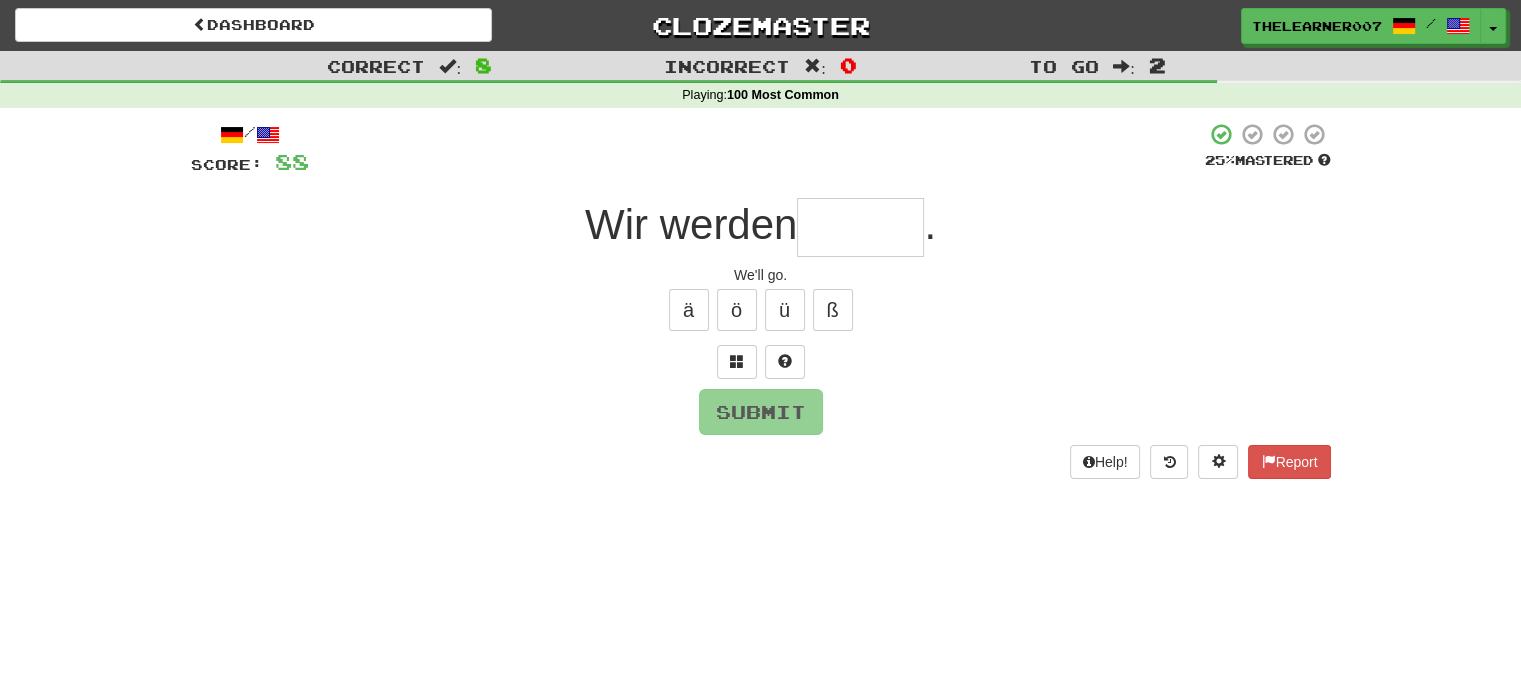 type on "*" 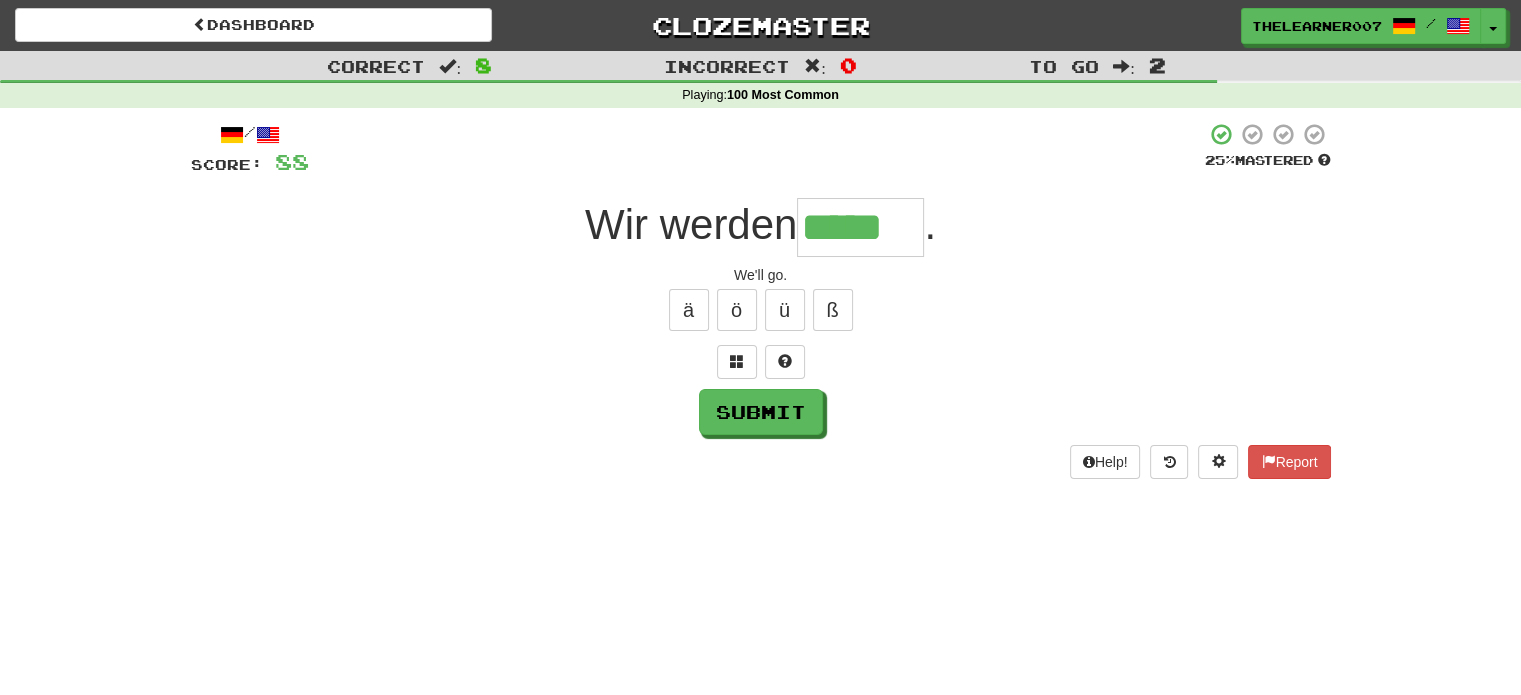 type on "*****" 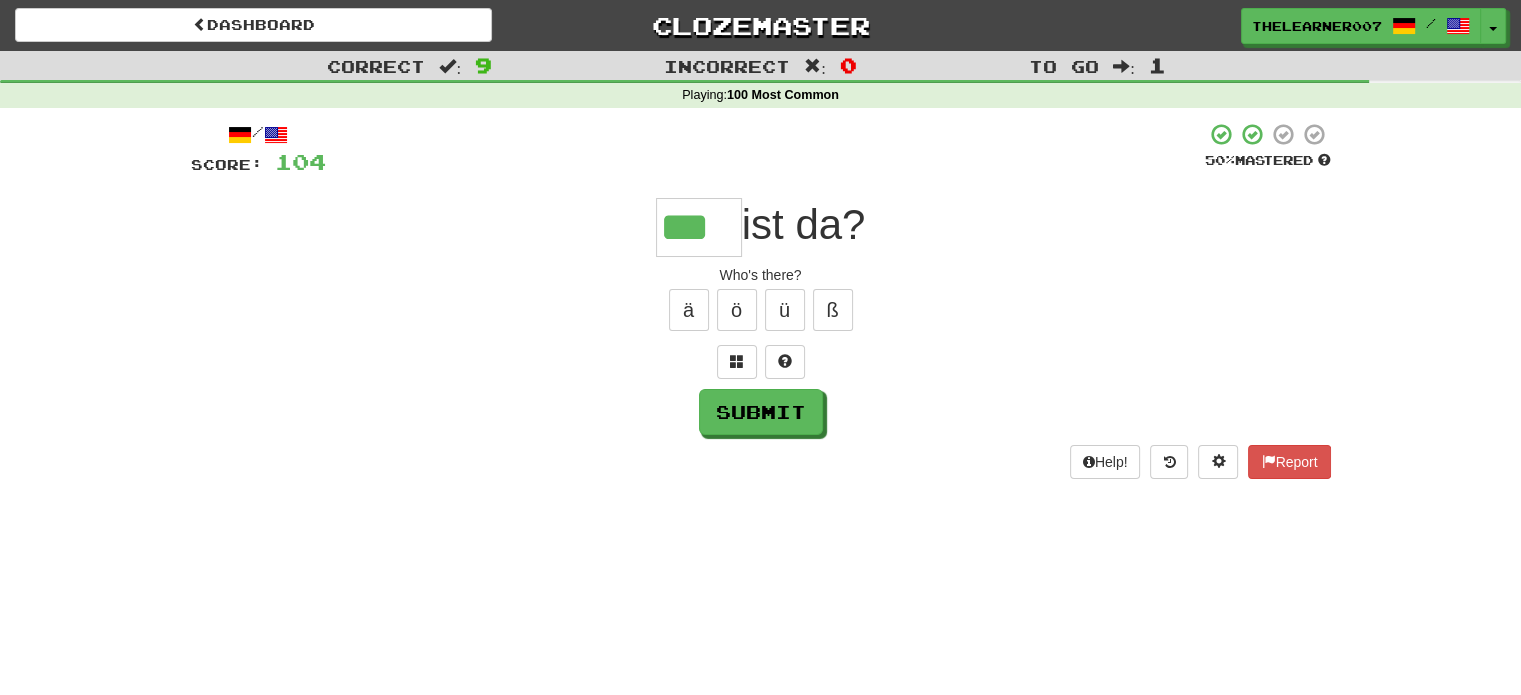 type on "***" 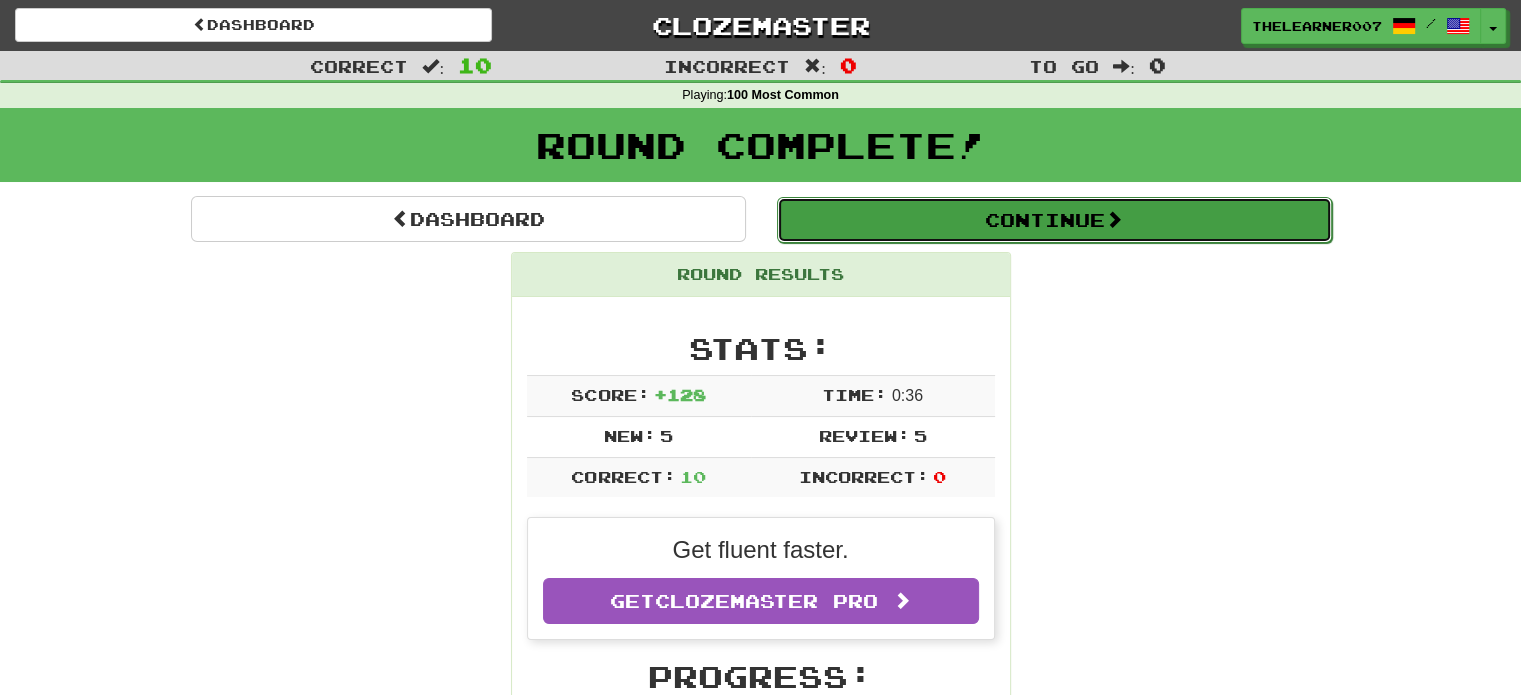 click on "Continue" at bounding box center (1054, 220) 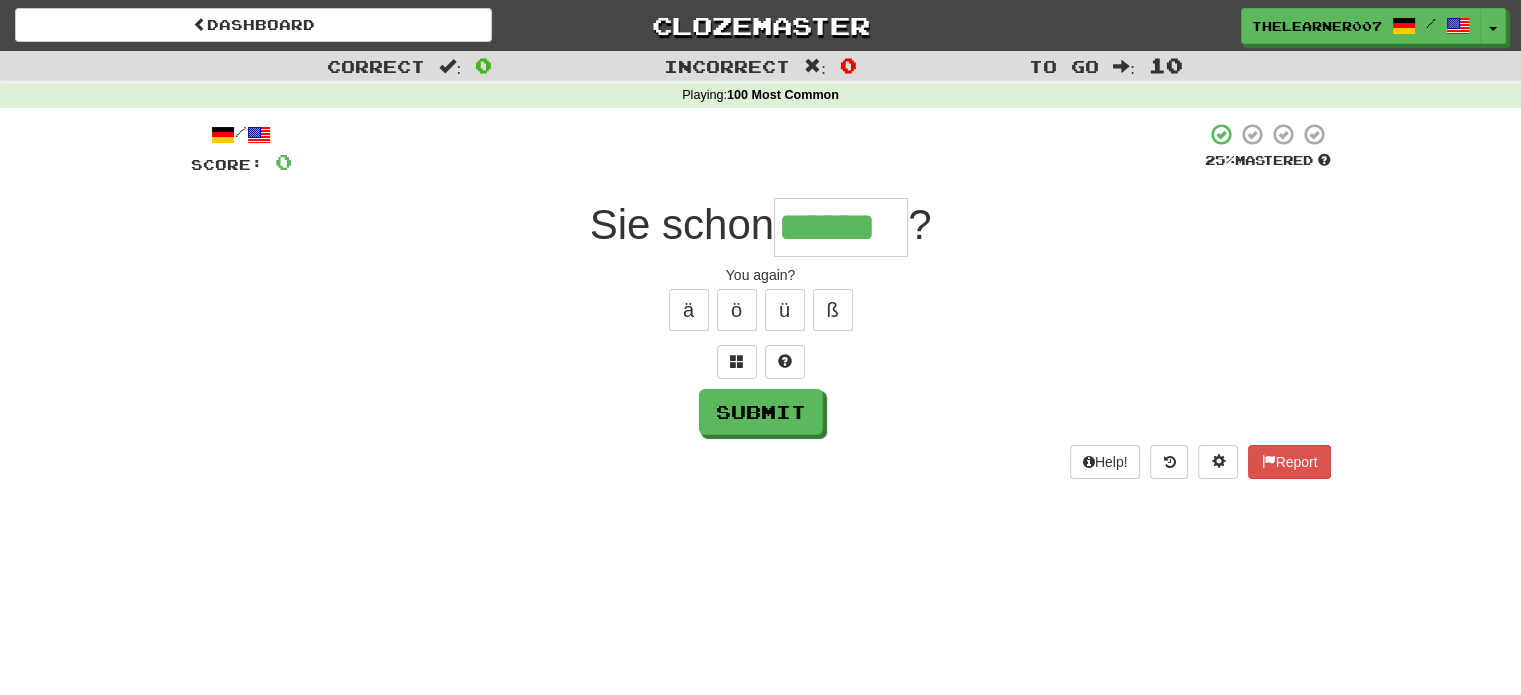 type on "******" 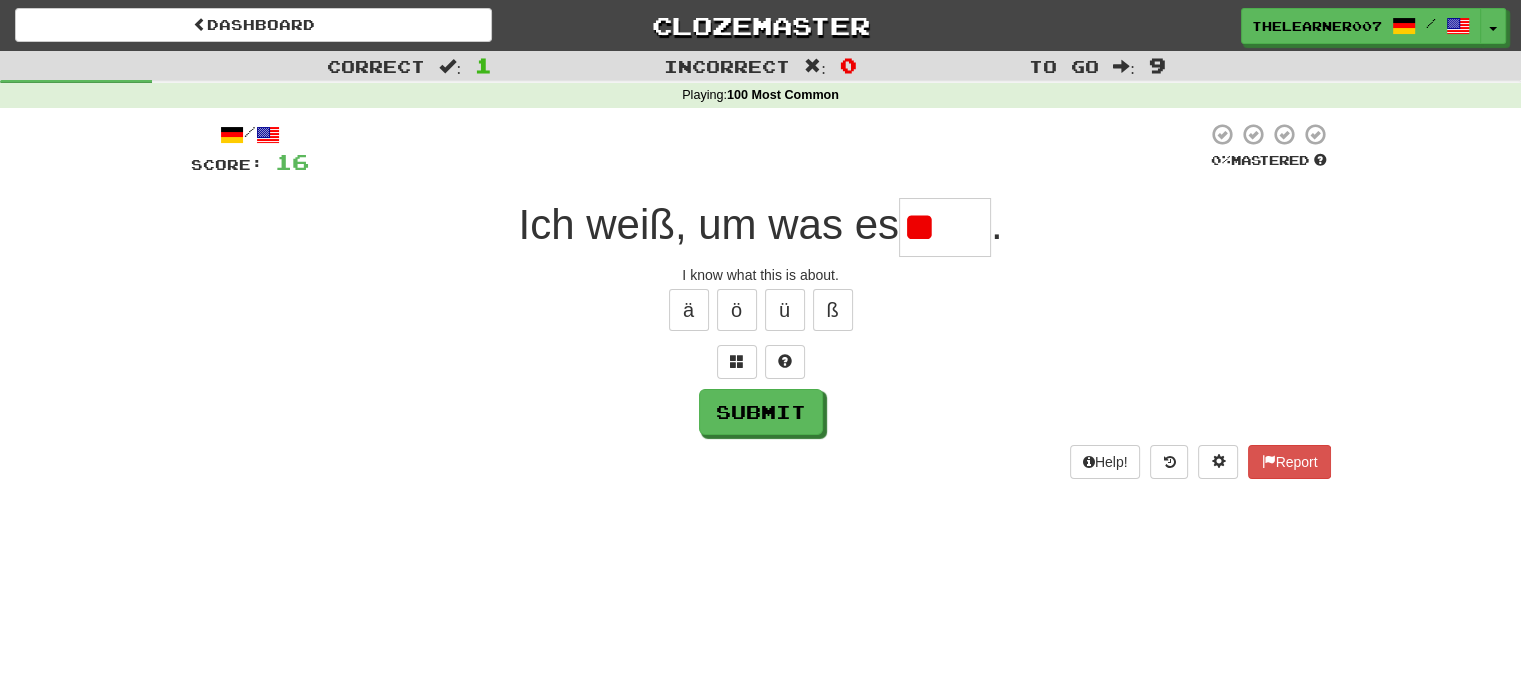 type on "*" 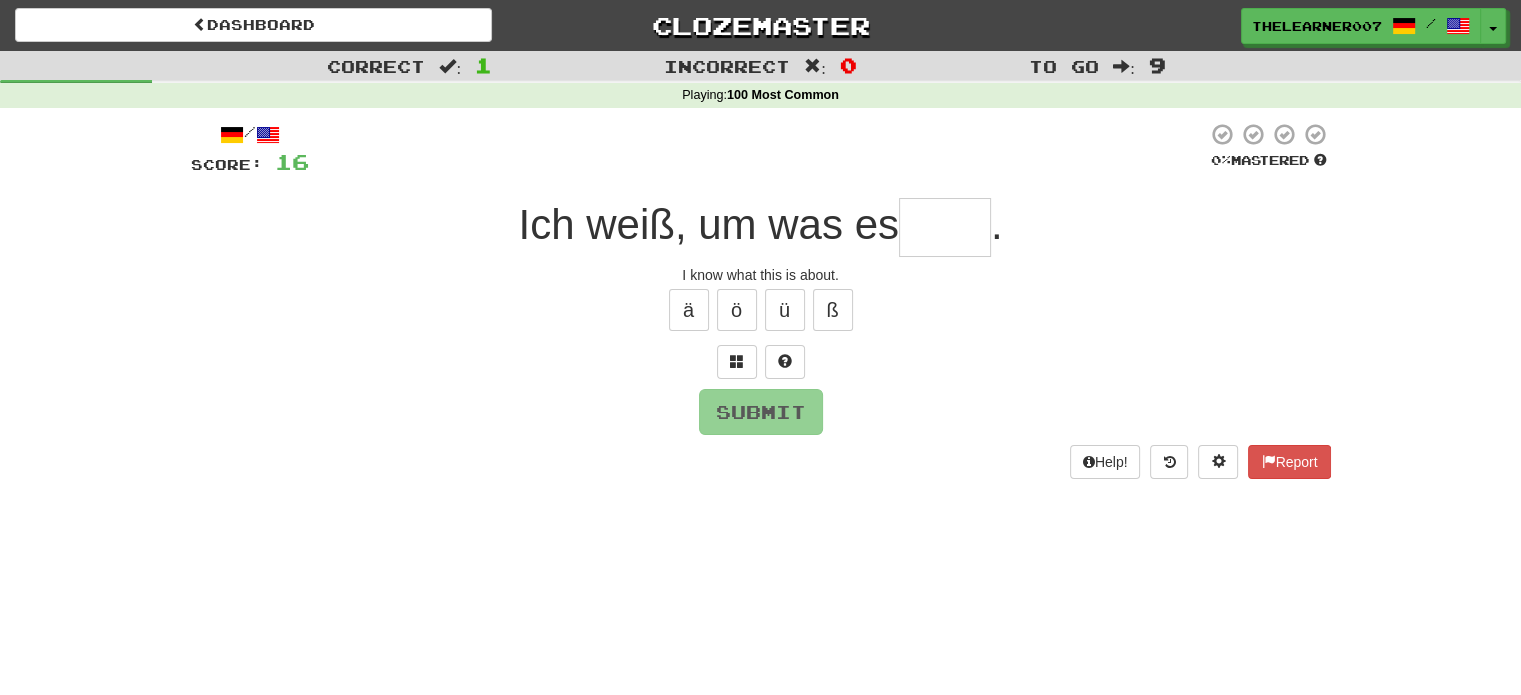 type on "*" 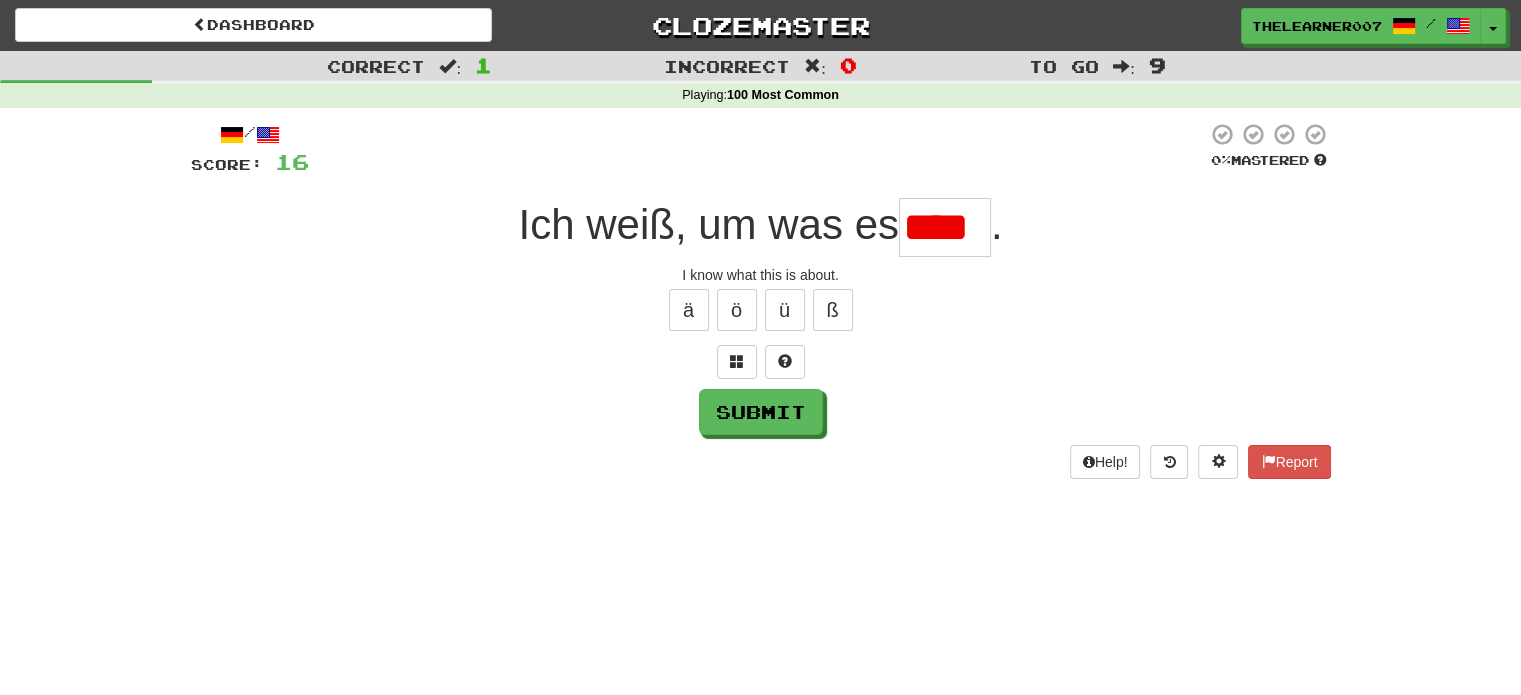 type on "****" 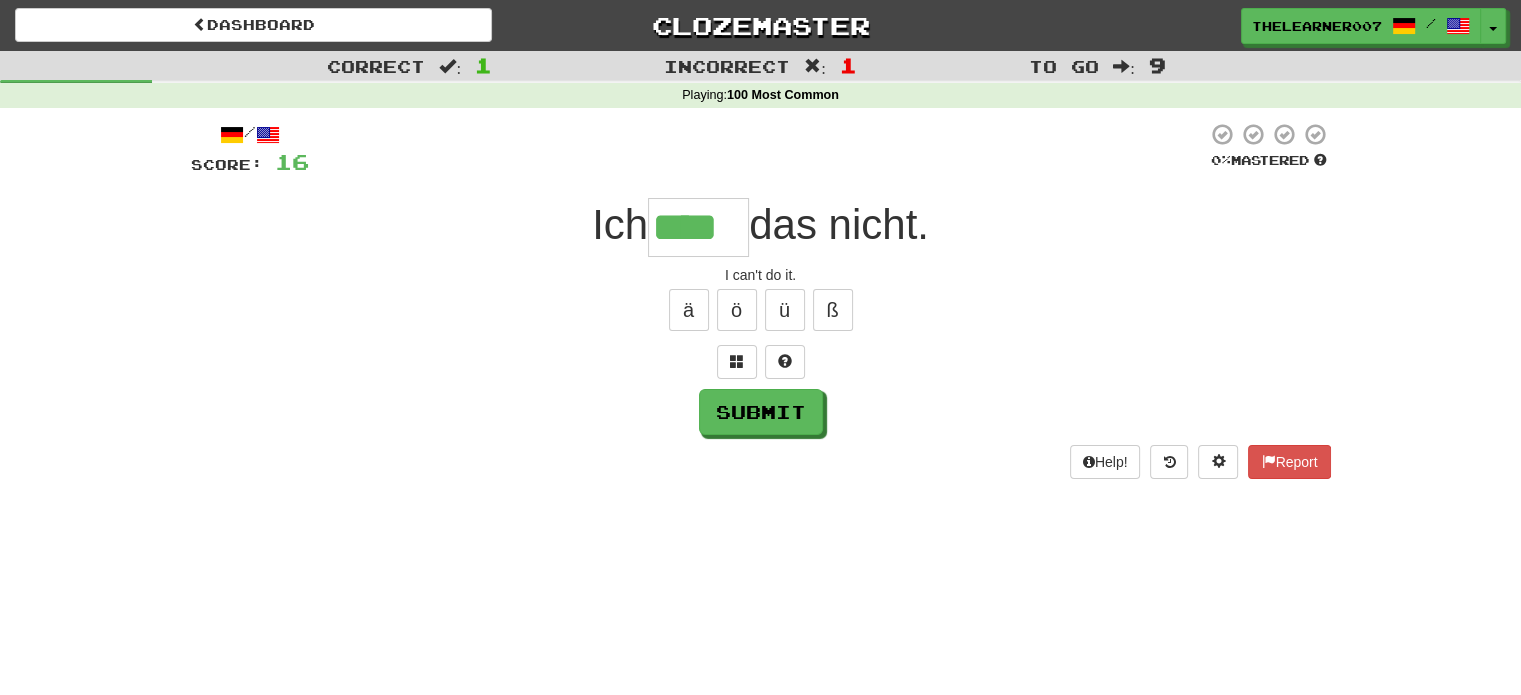 type on "****" 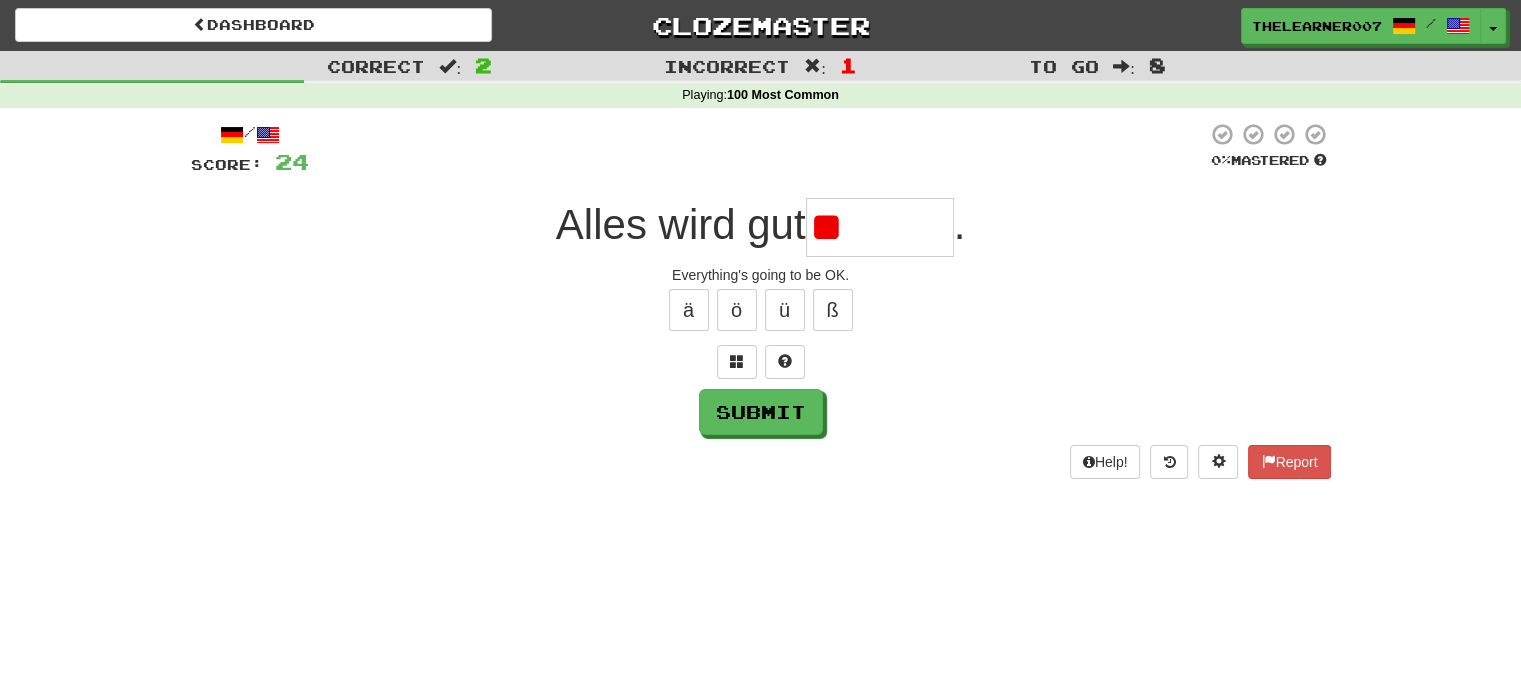 type on "*" 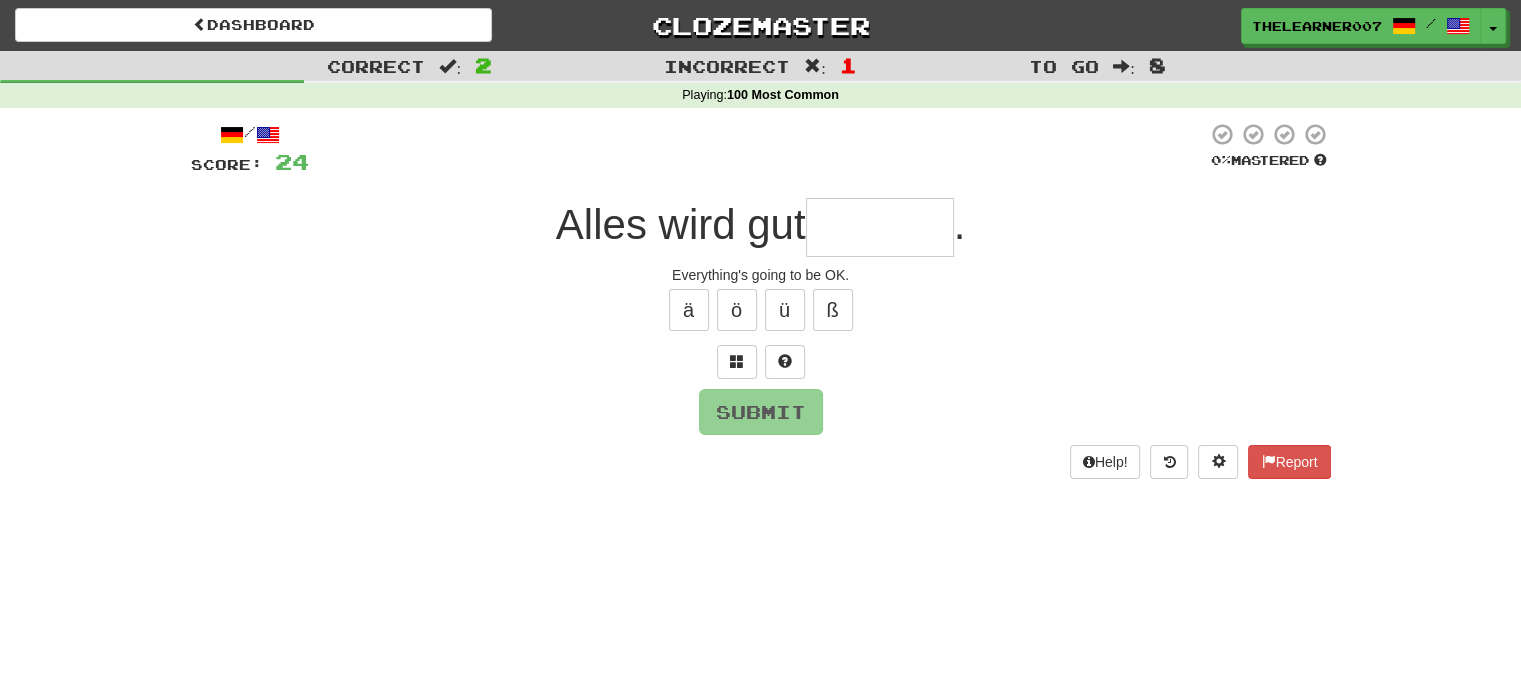 type on "******" 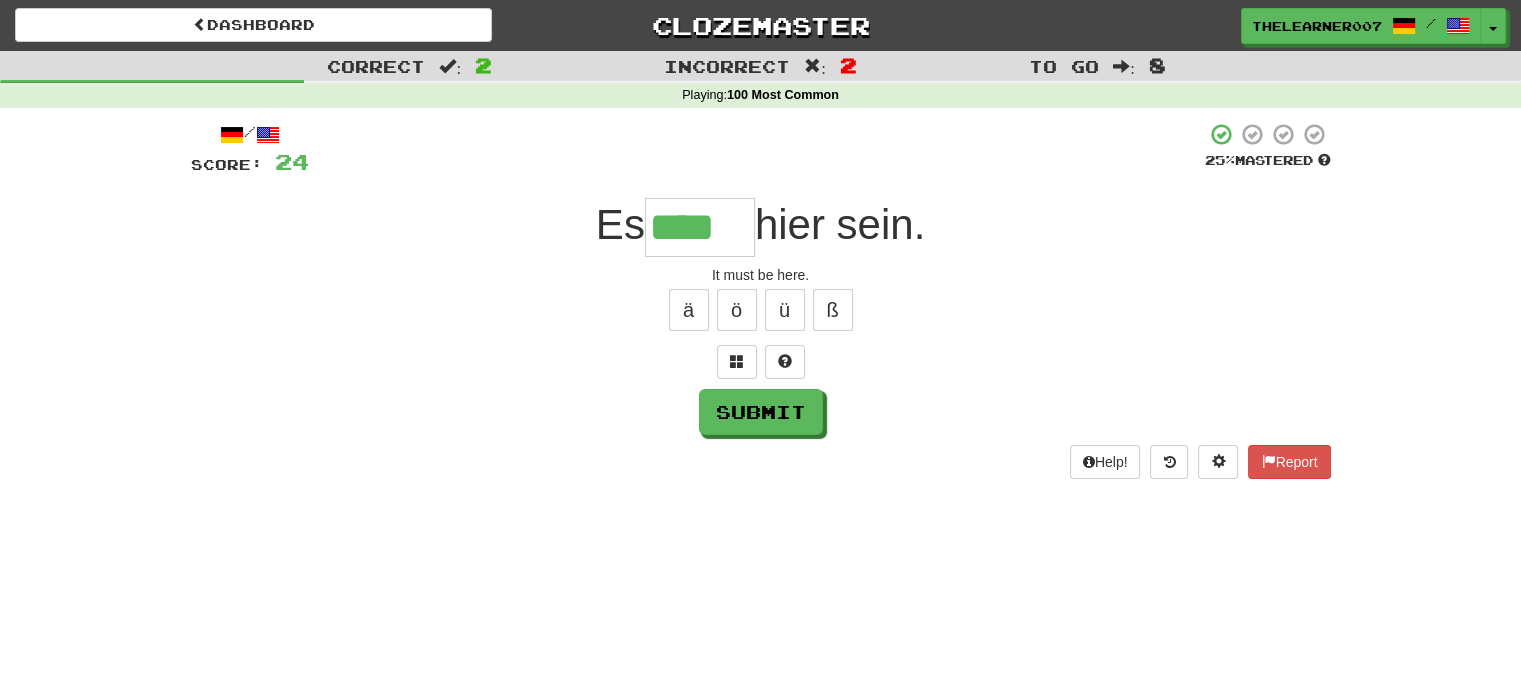 type on "****" 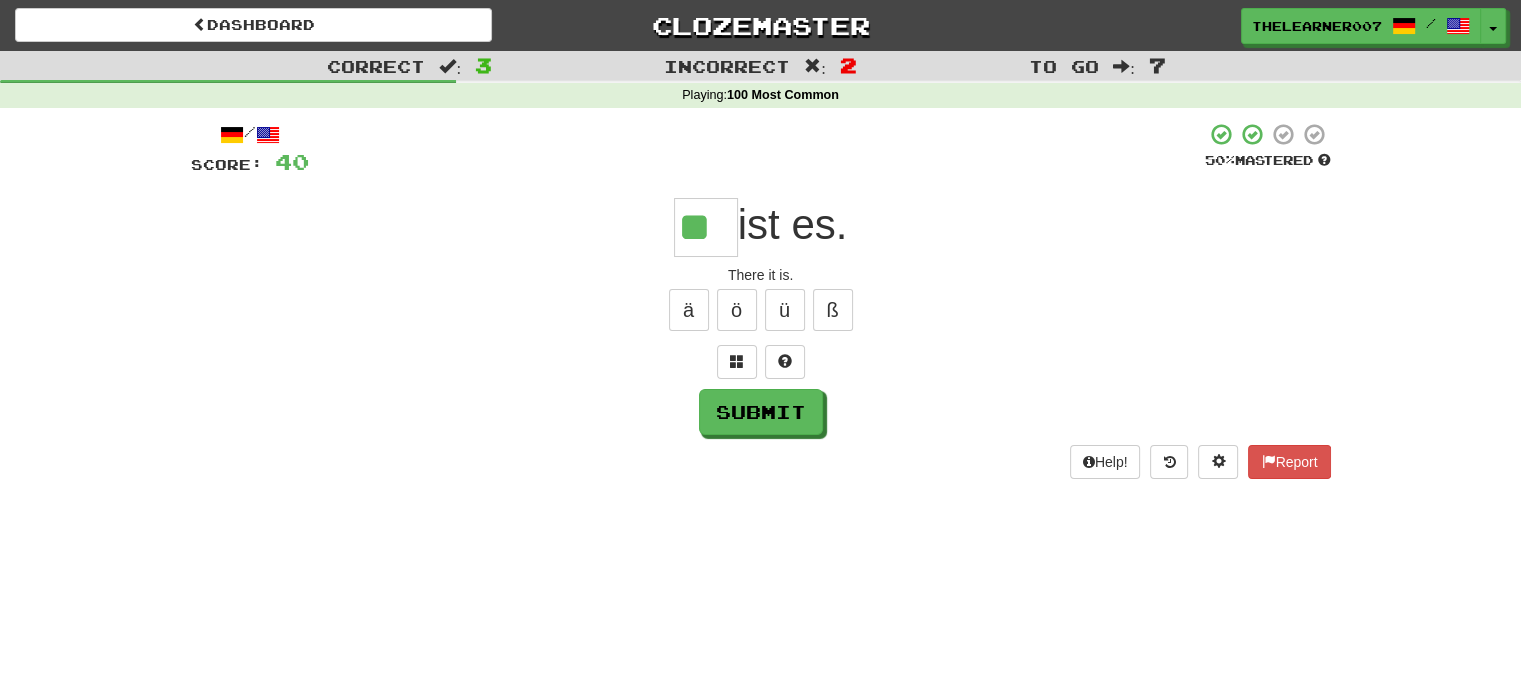 type on "**" 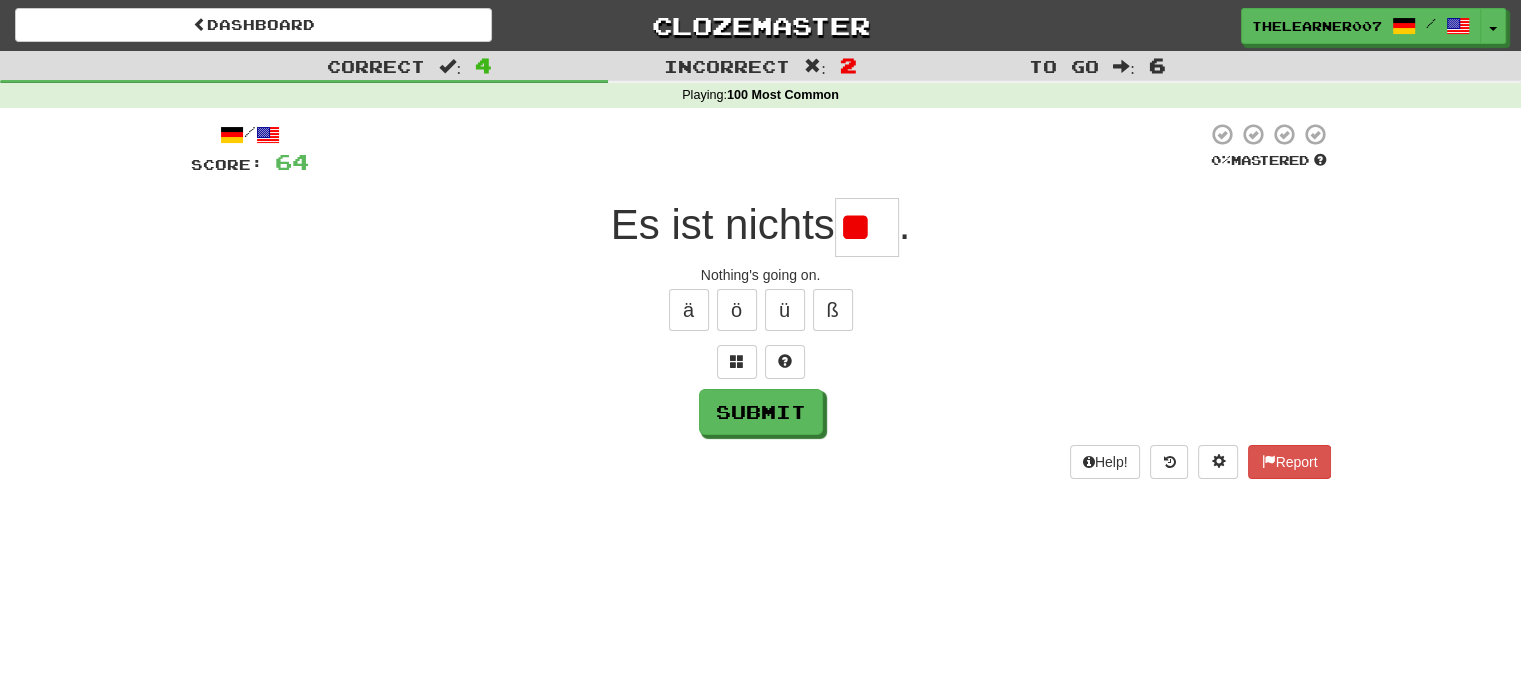 type on "*" 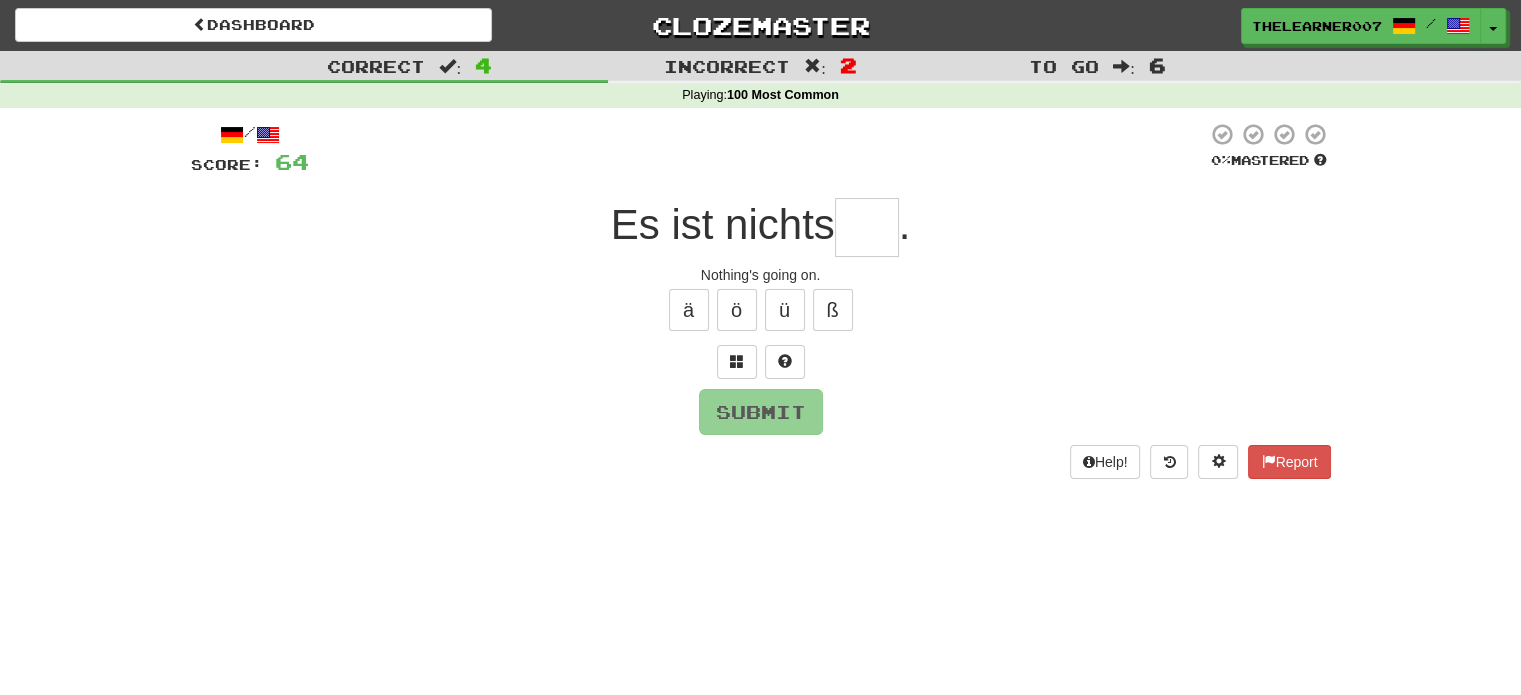 type on "*" 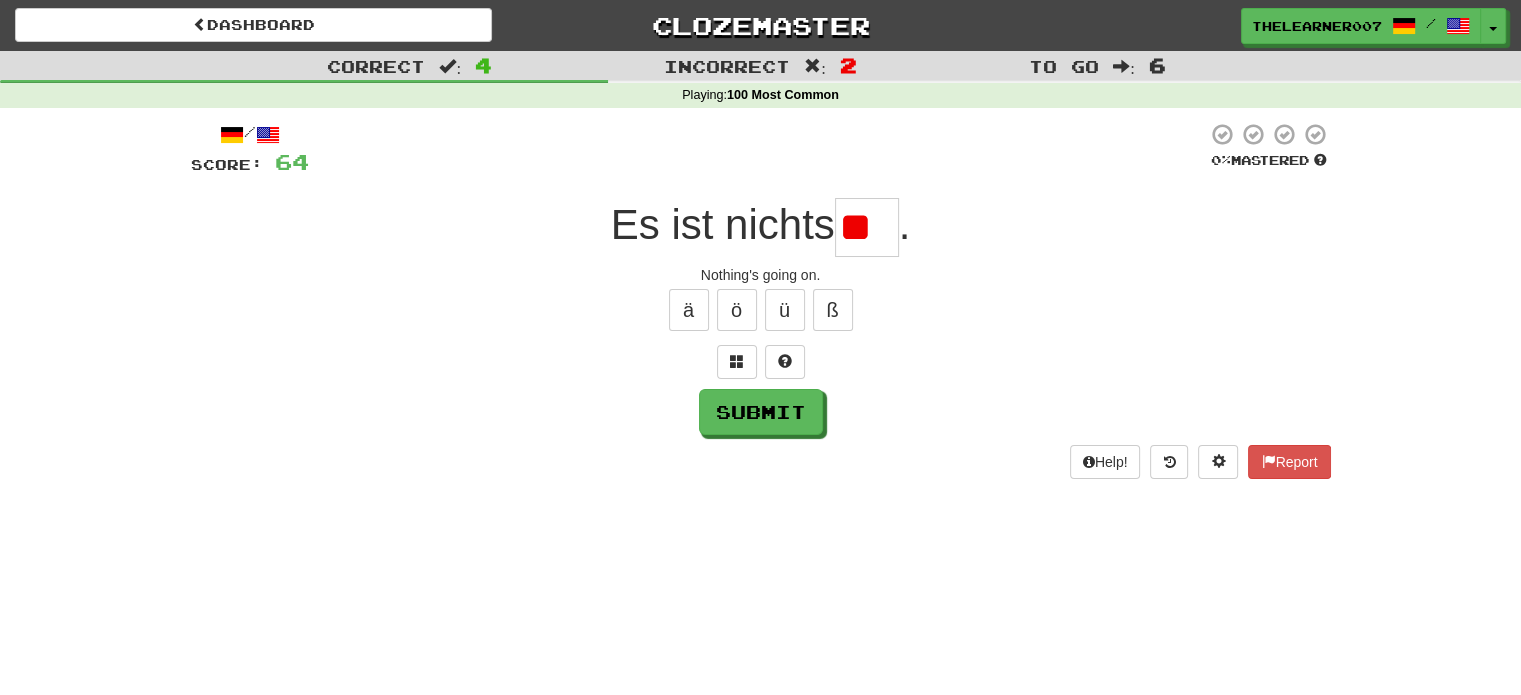 type on "*" 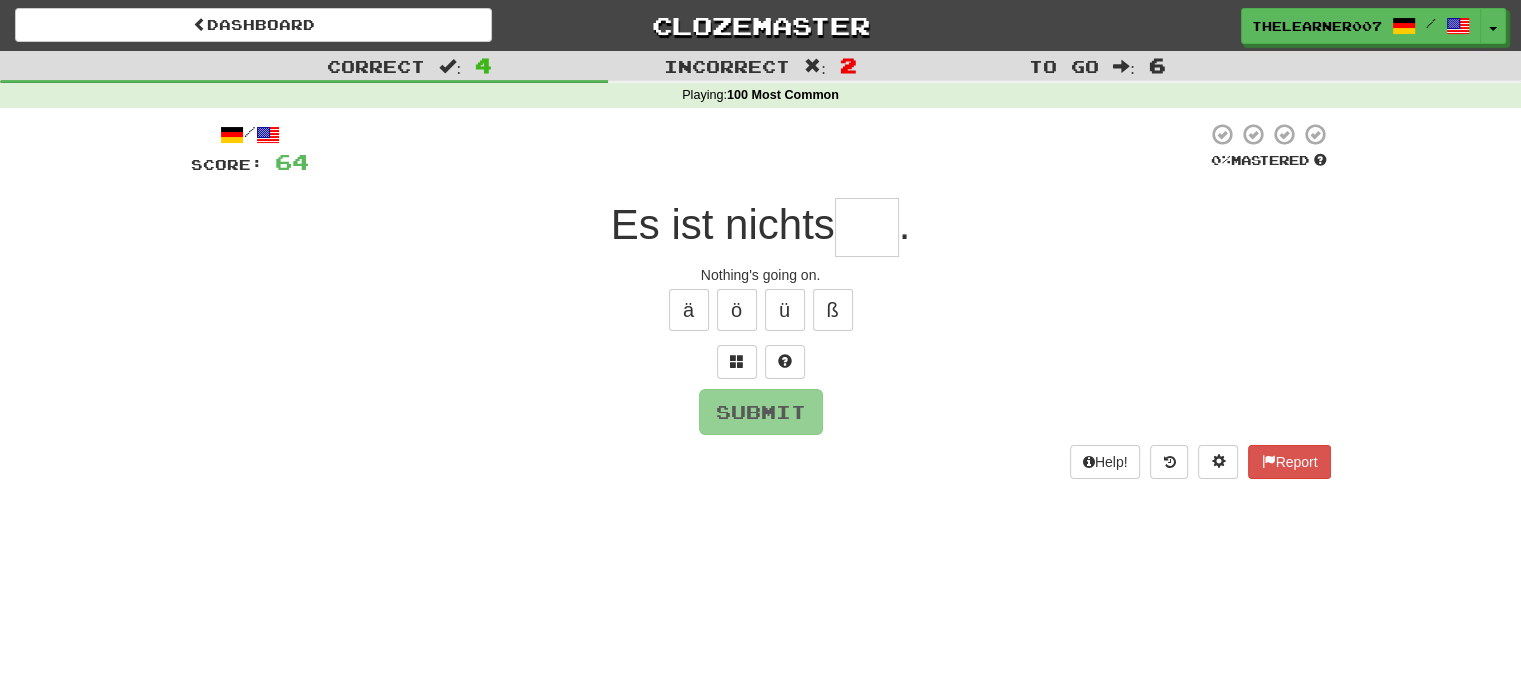 type on "*" 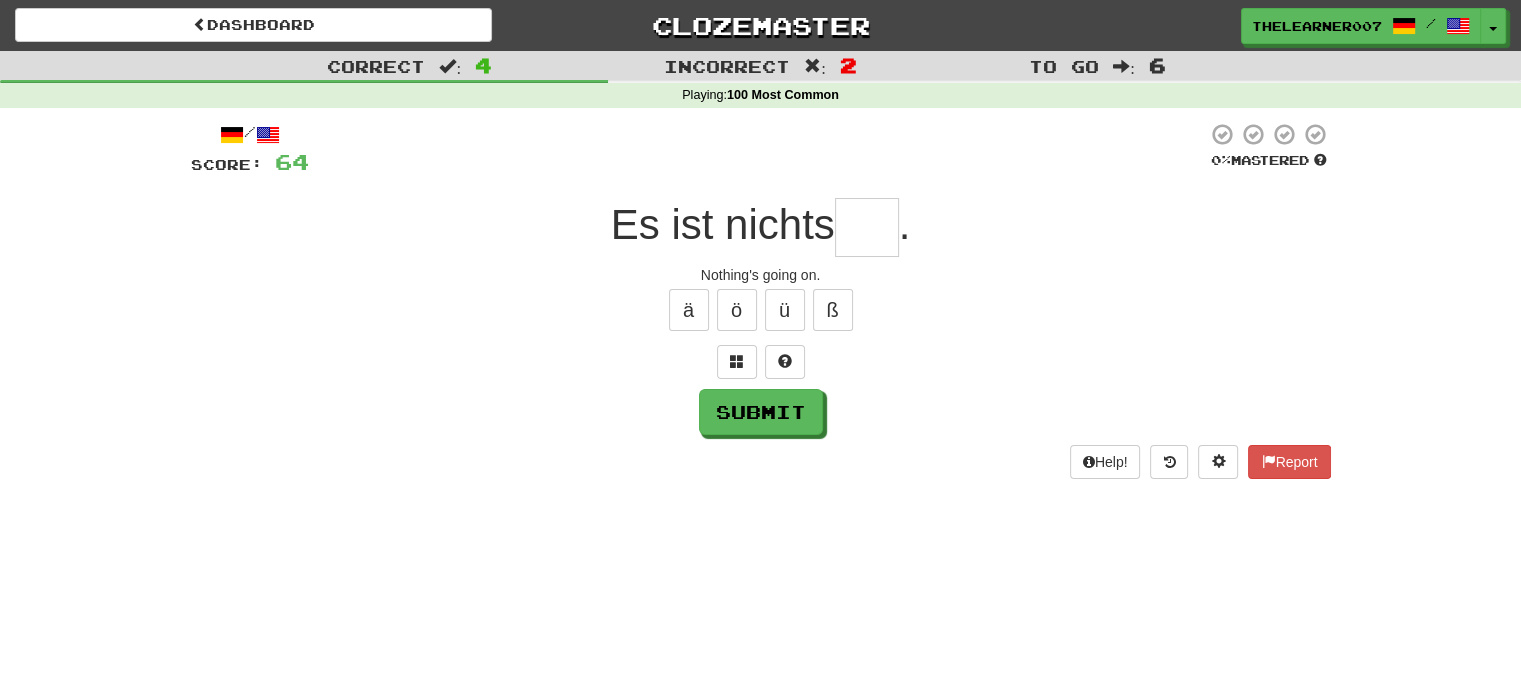 type on "*" 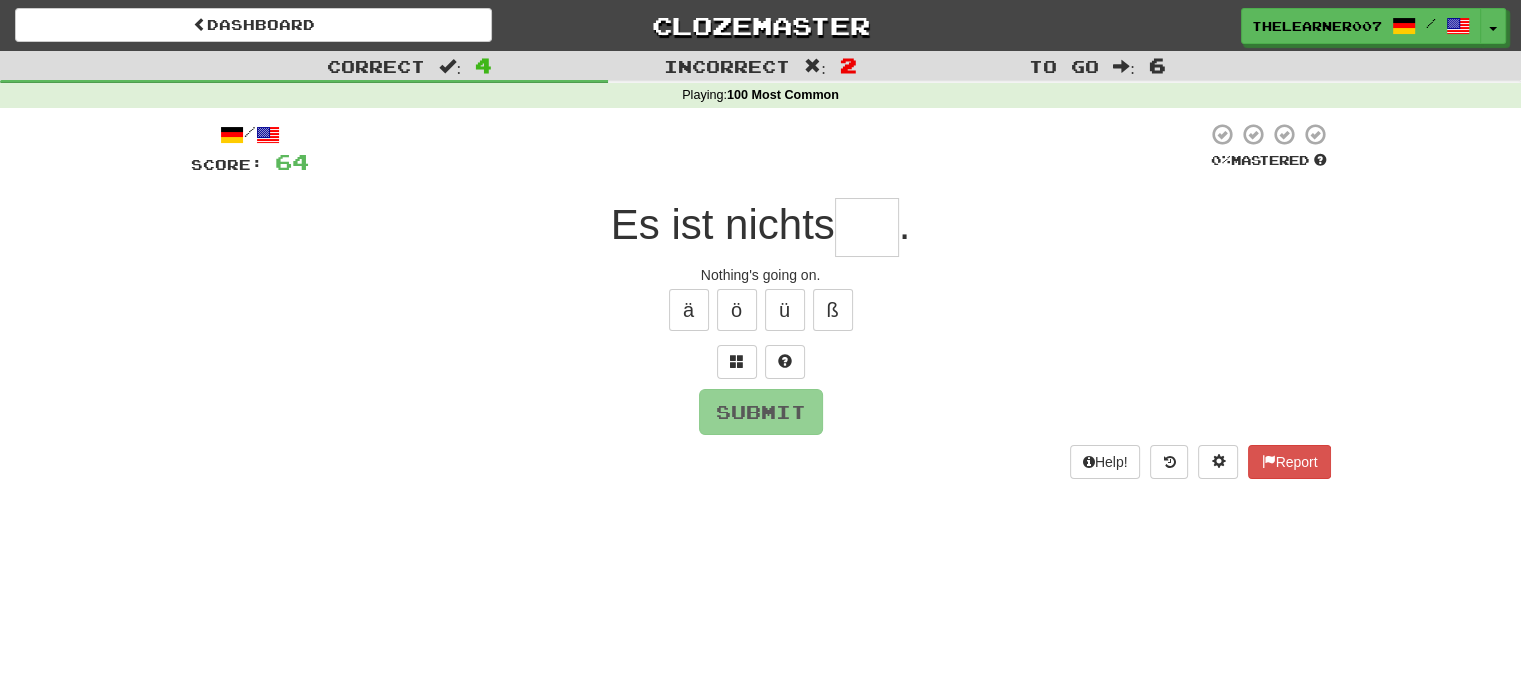 type on "***" 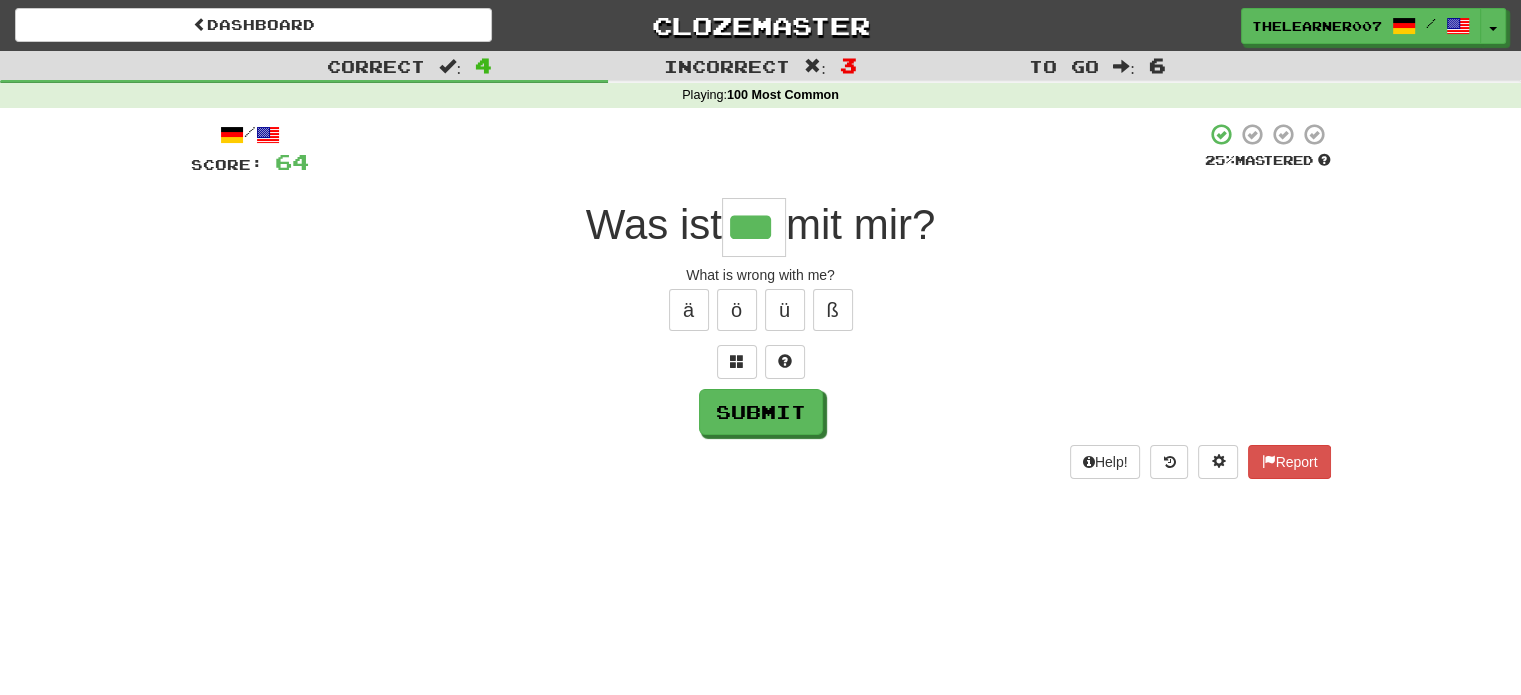 type on "***" 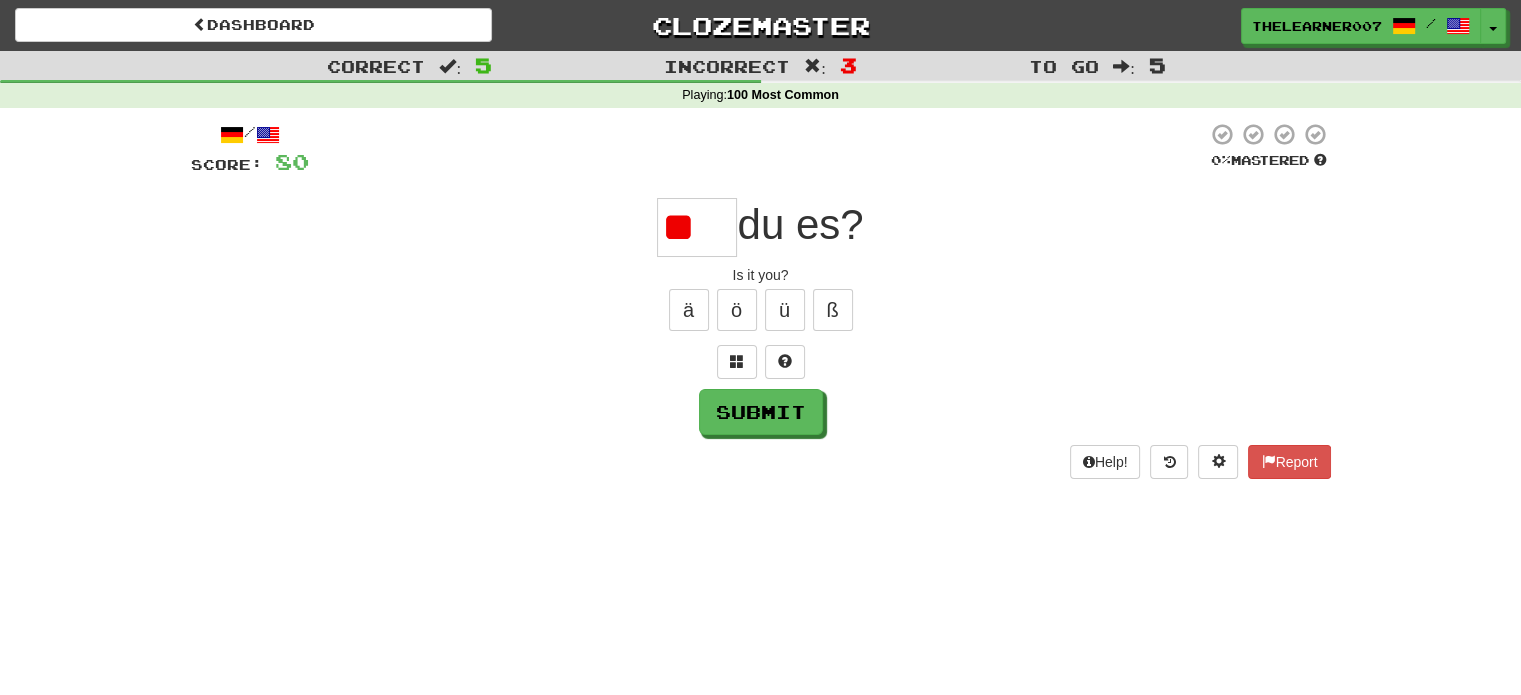 type on "*" 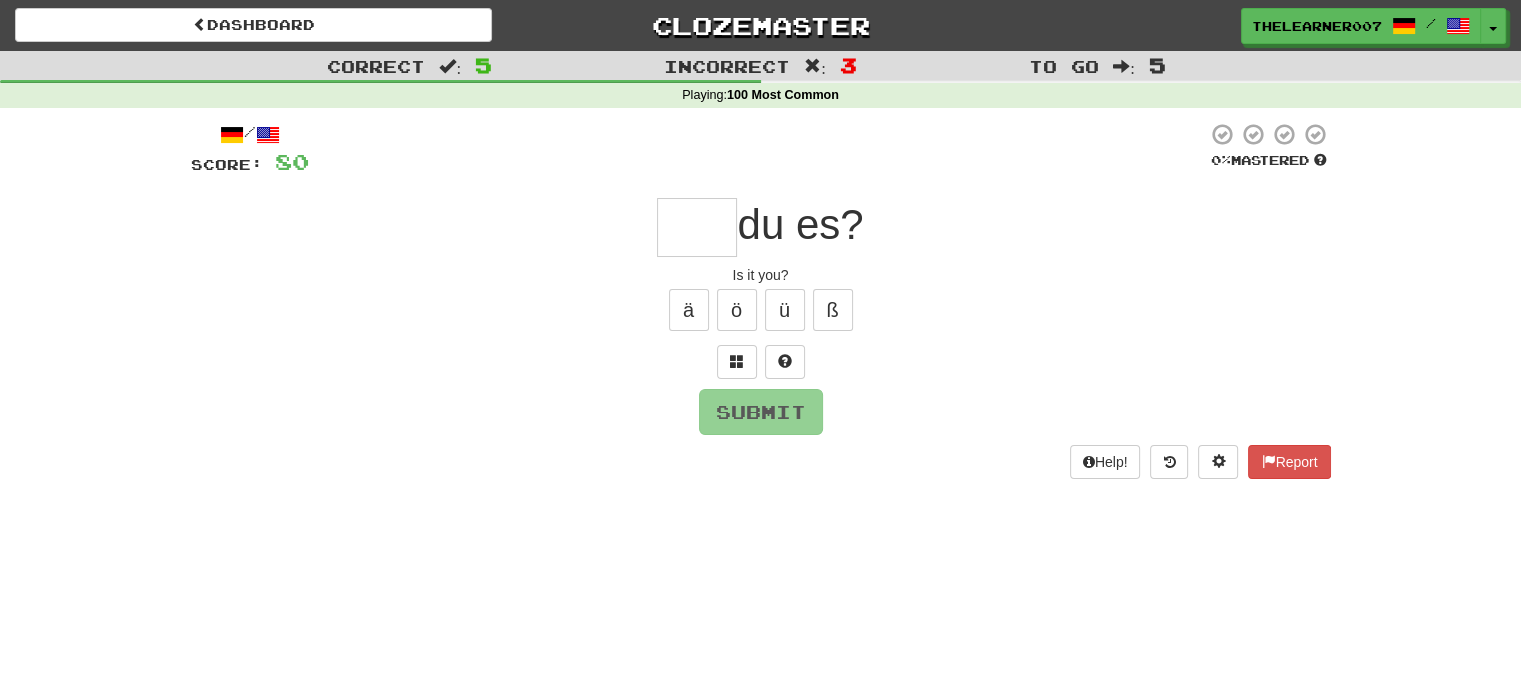 type on "*" 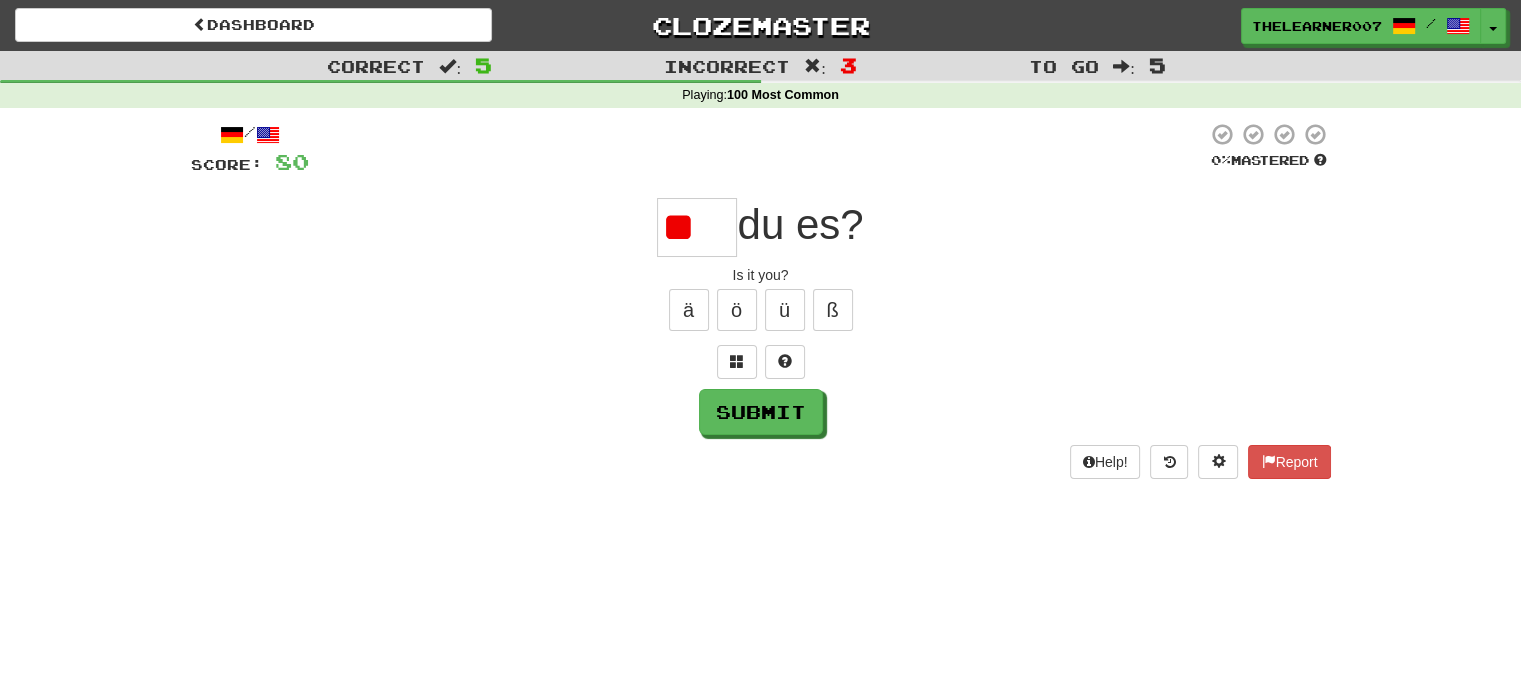 type on "*" 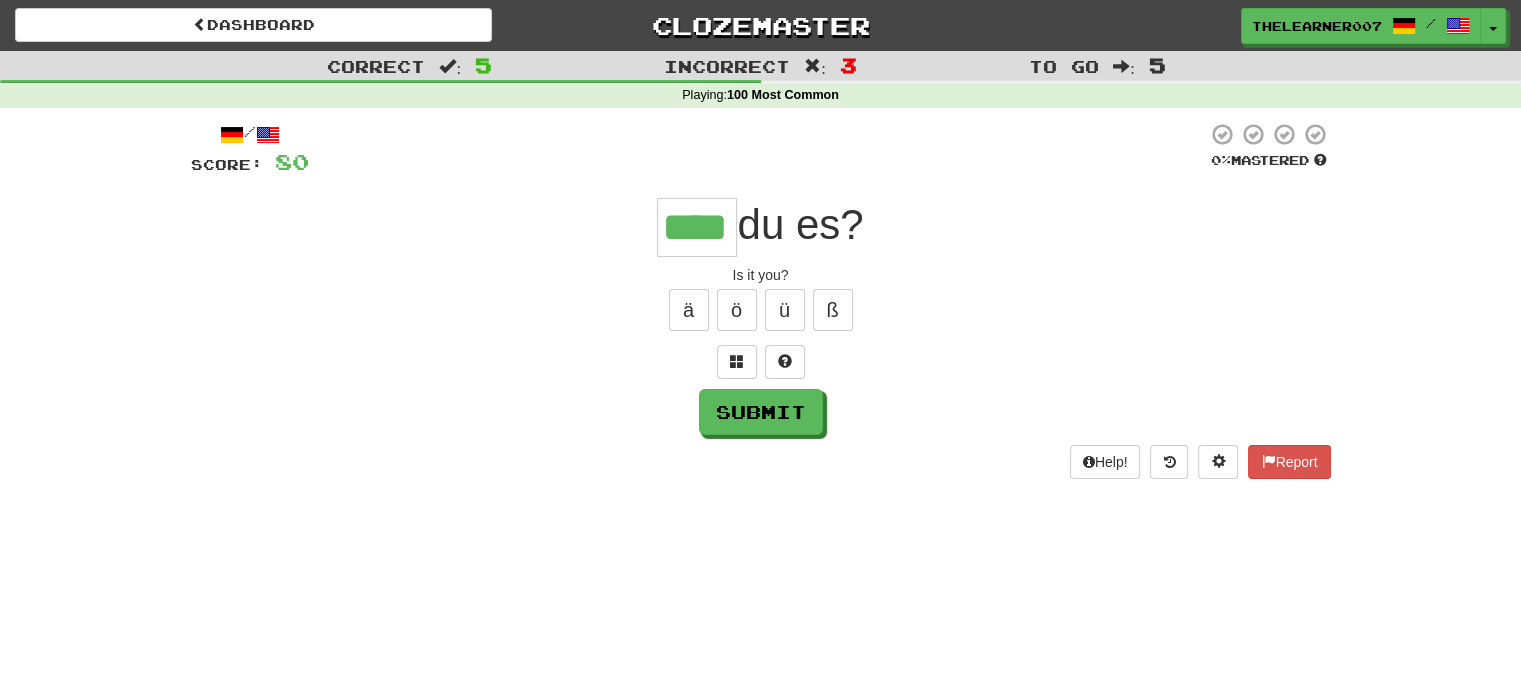 type on "****" 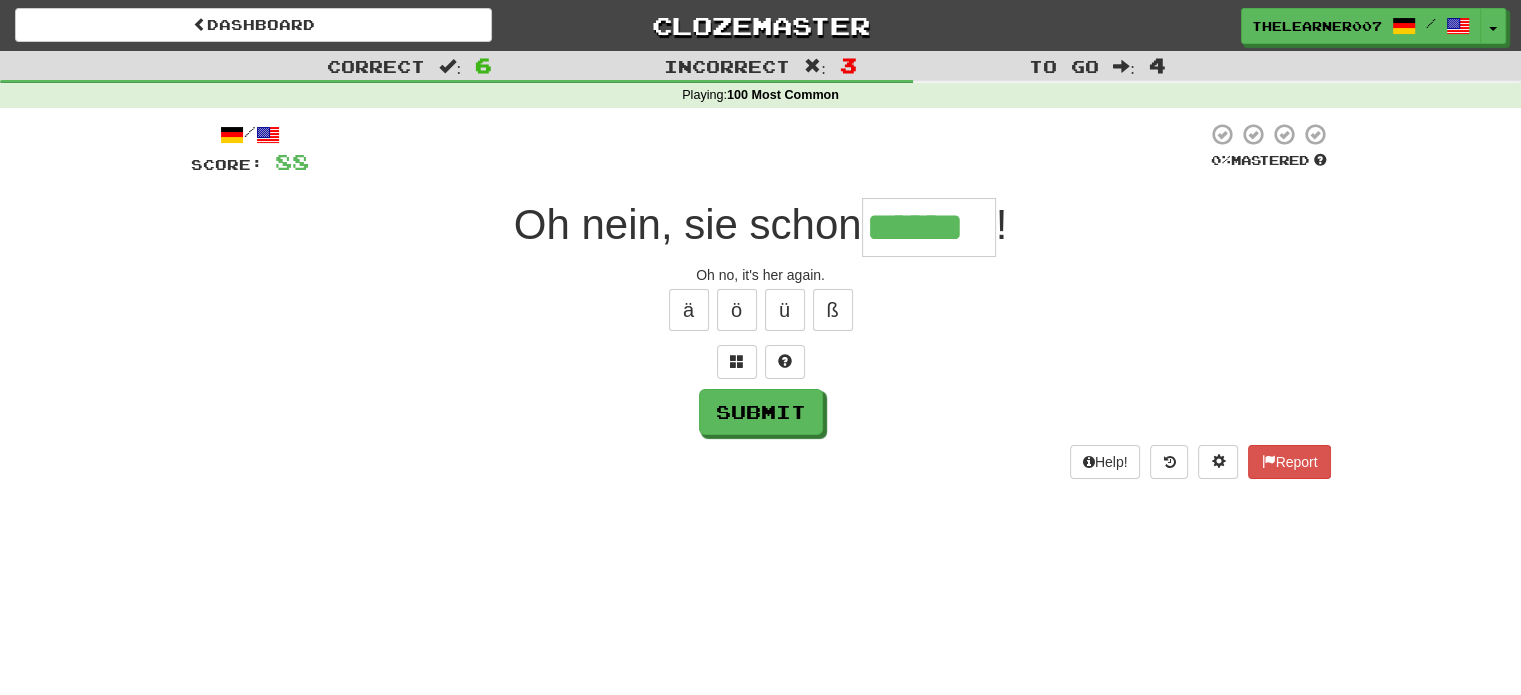 type on "******" 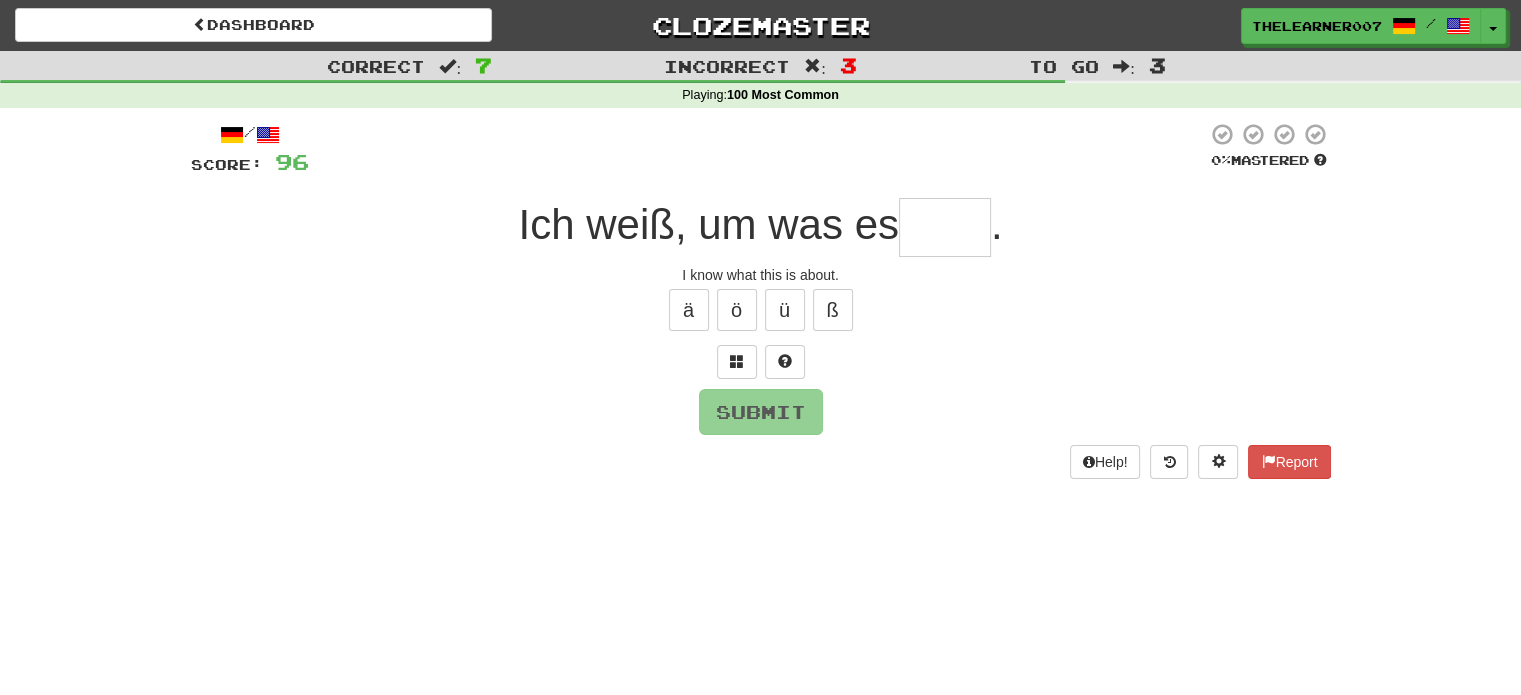 type on "*" 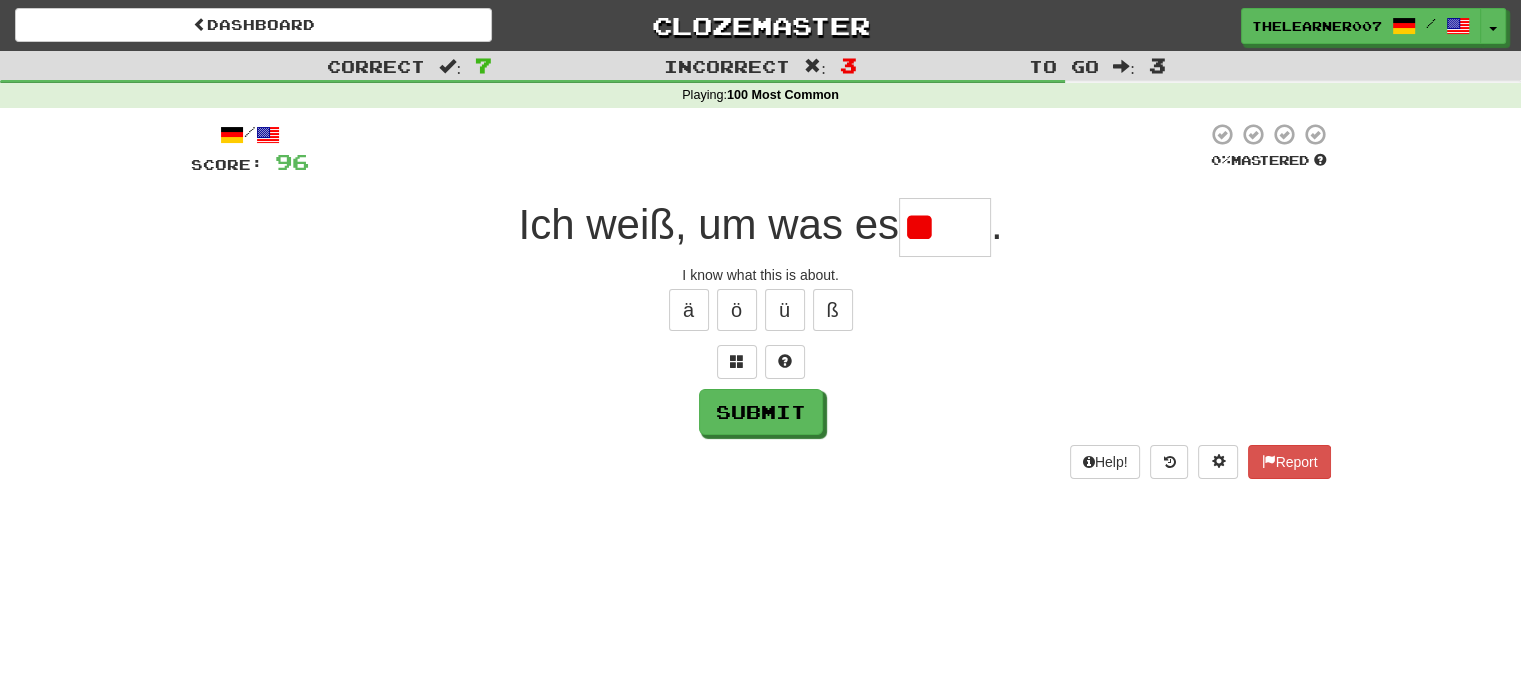 type on "*" 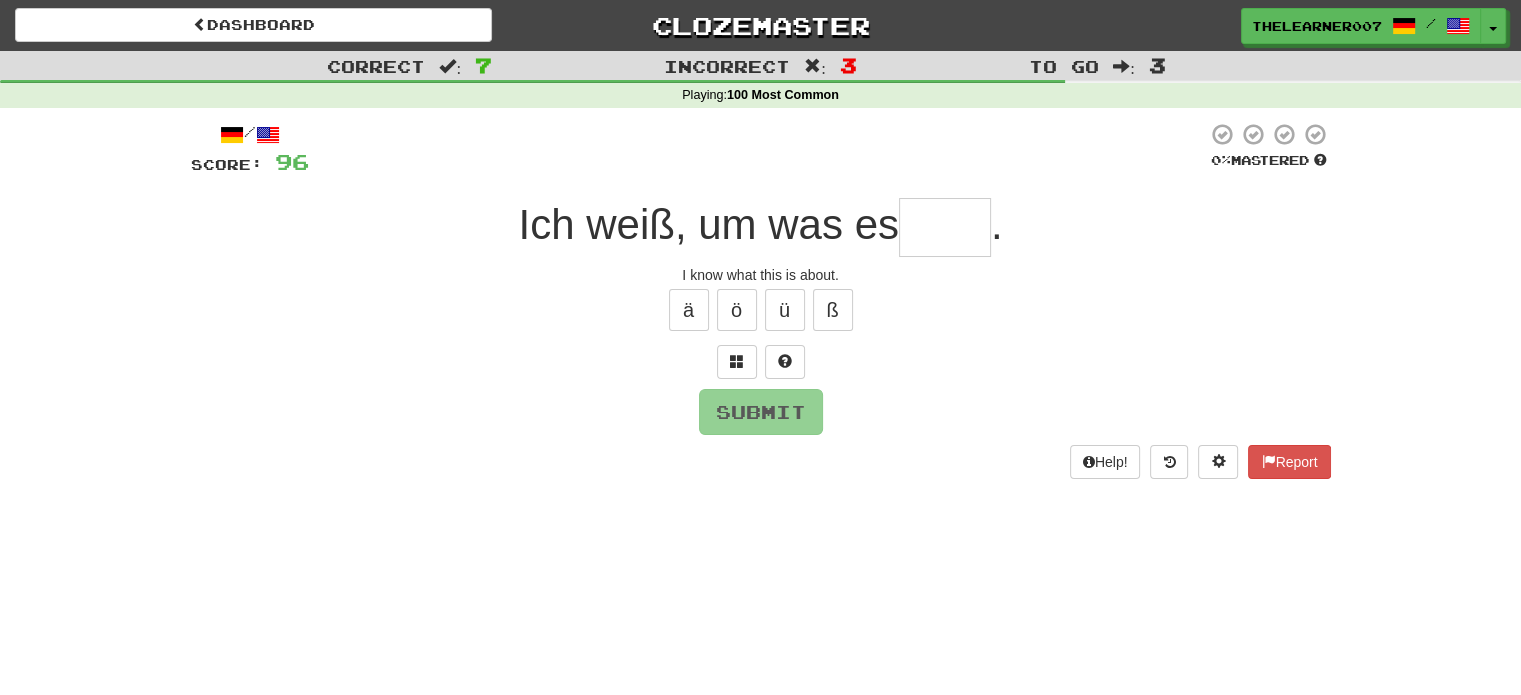 type on "****" 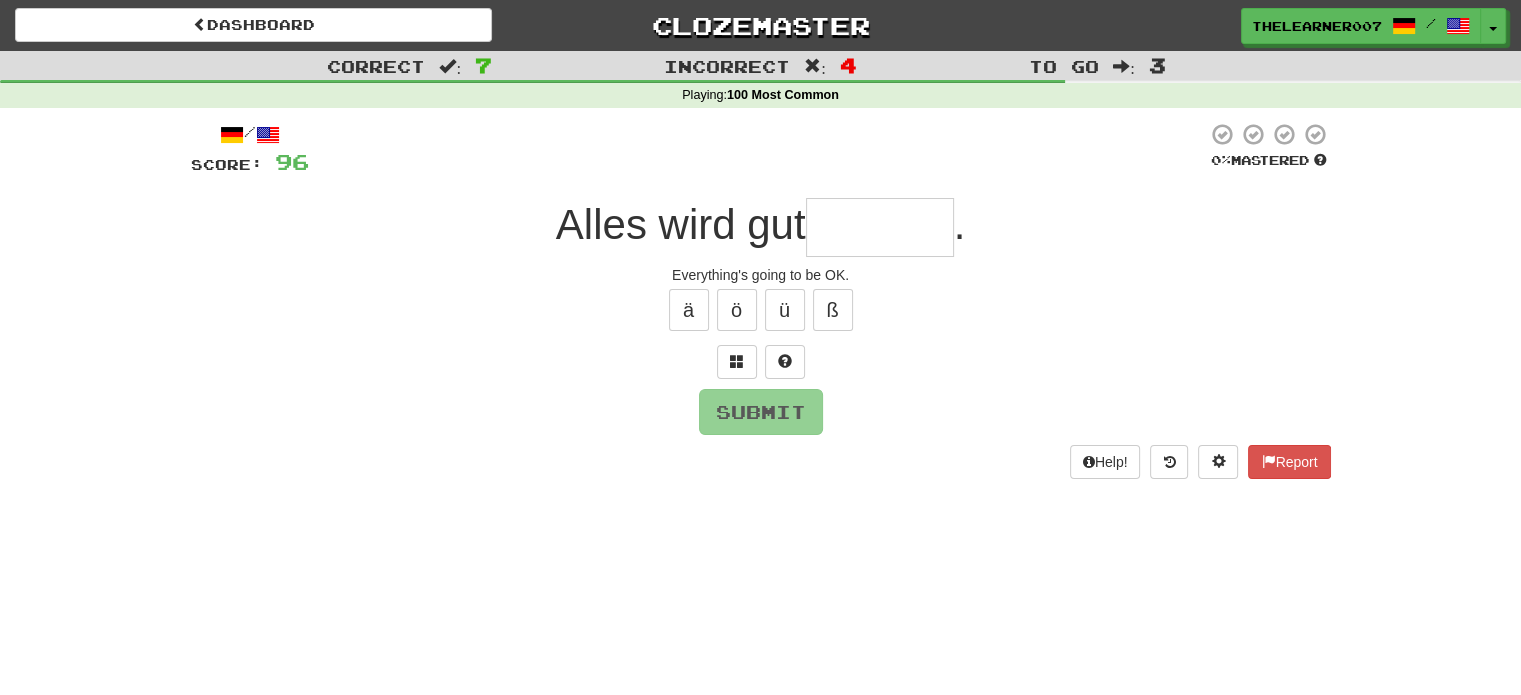 type on "******" 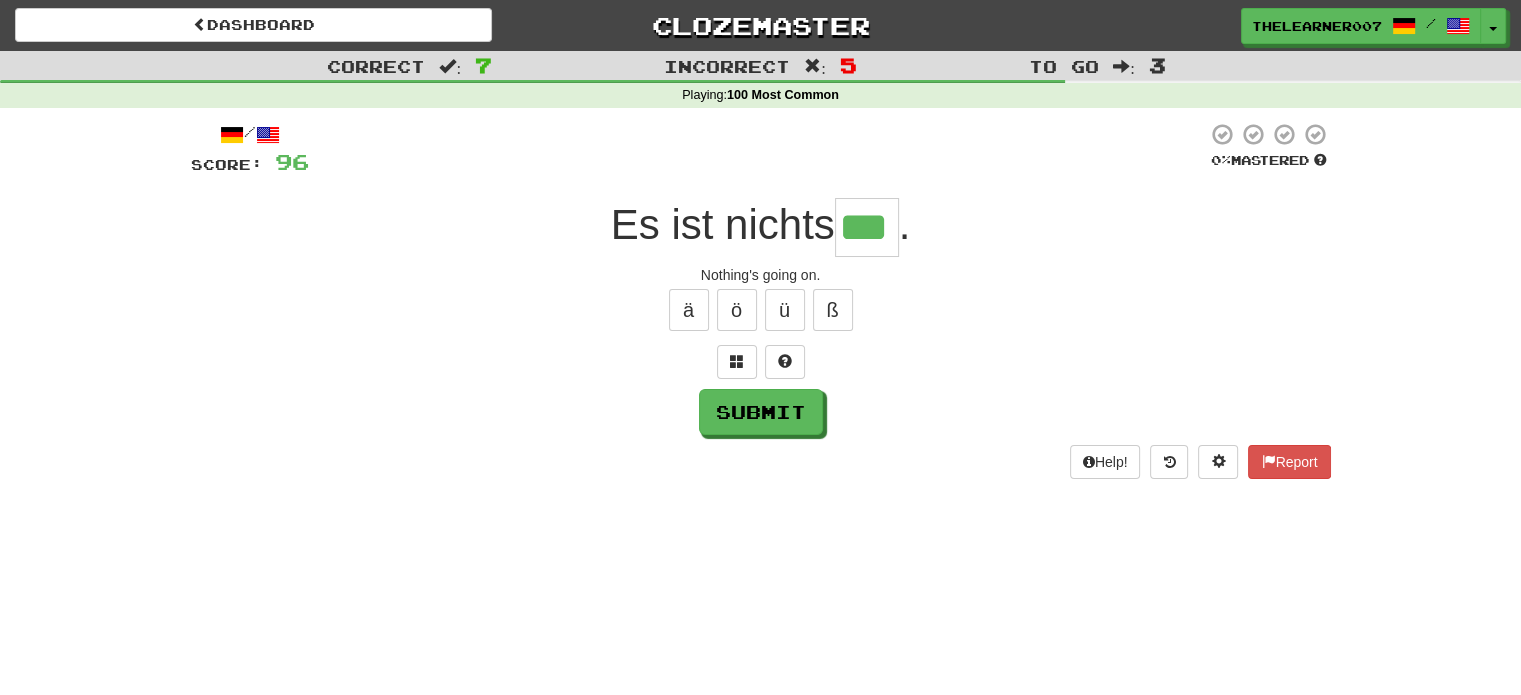 type on "***" 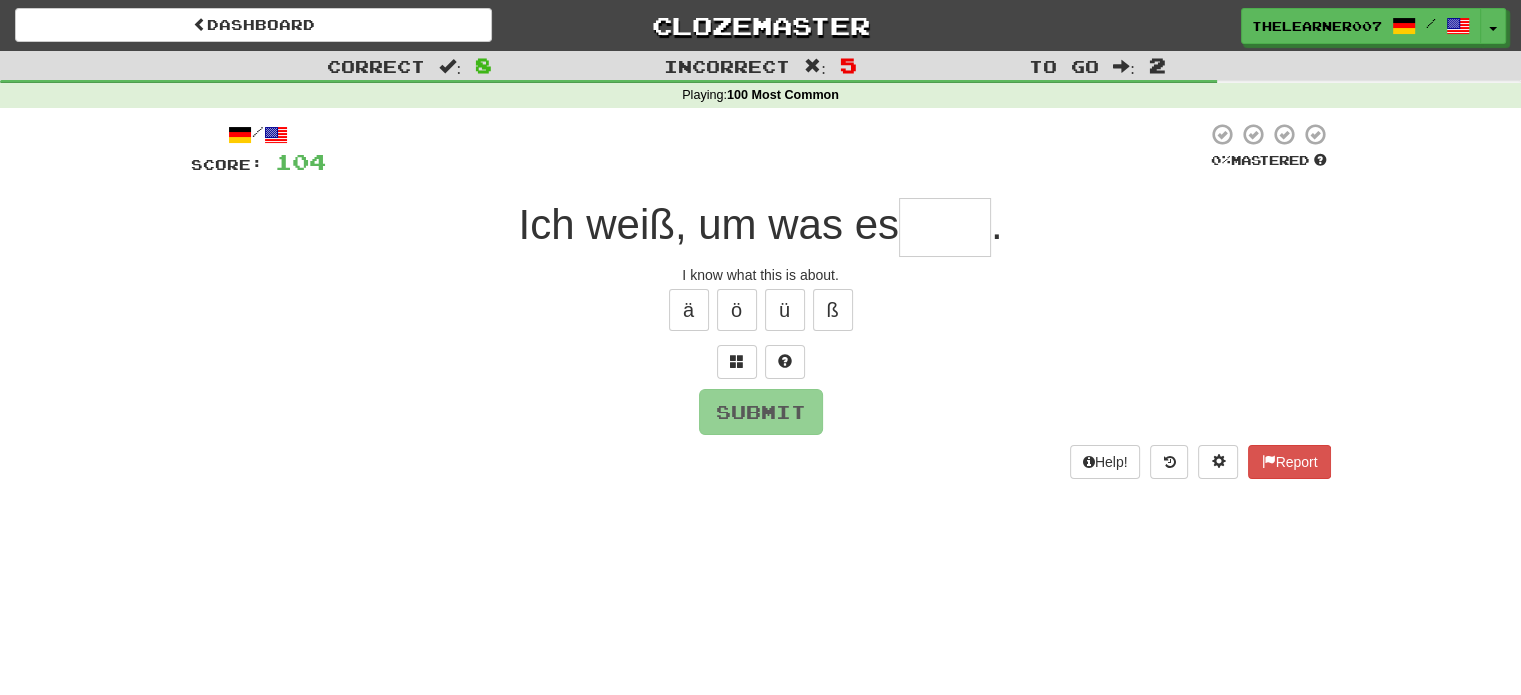 type on "****" 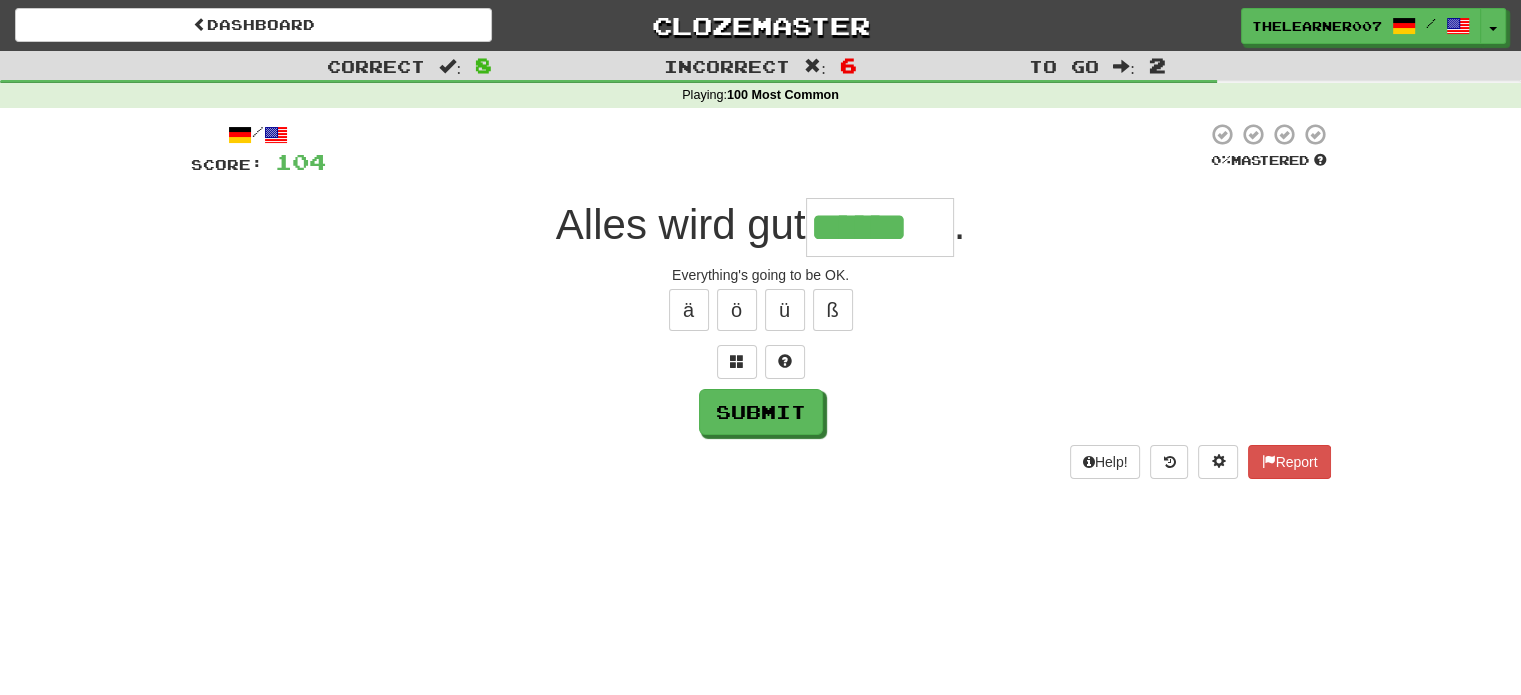 type on "******" 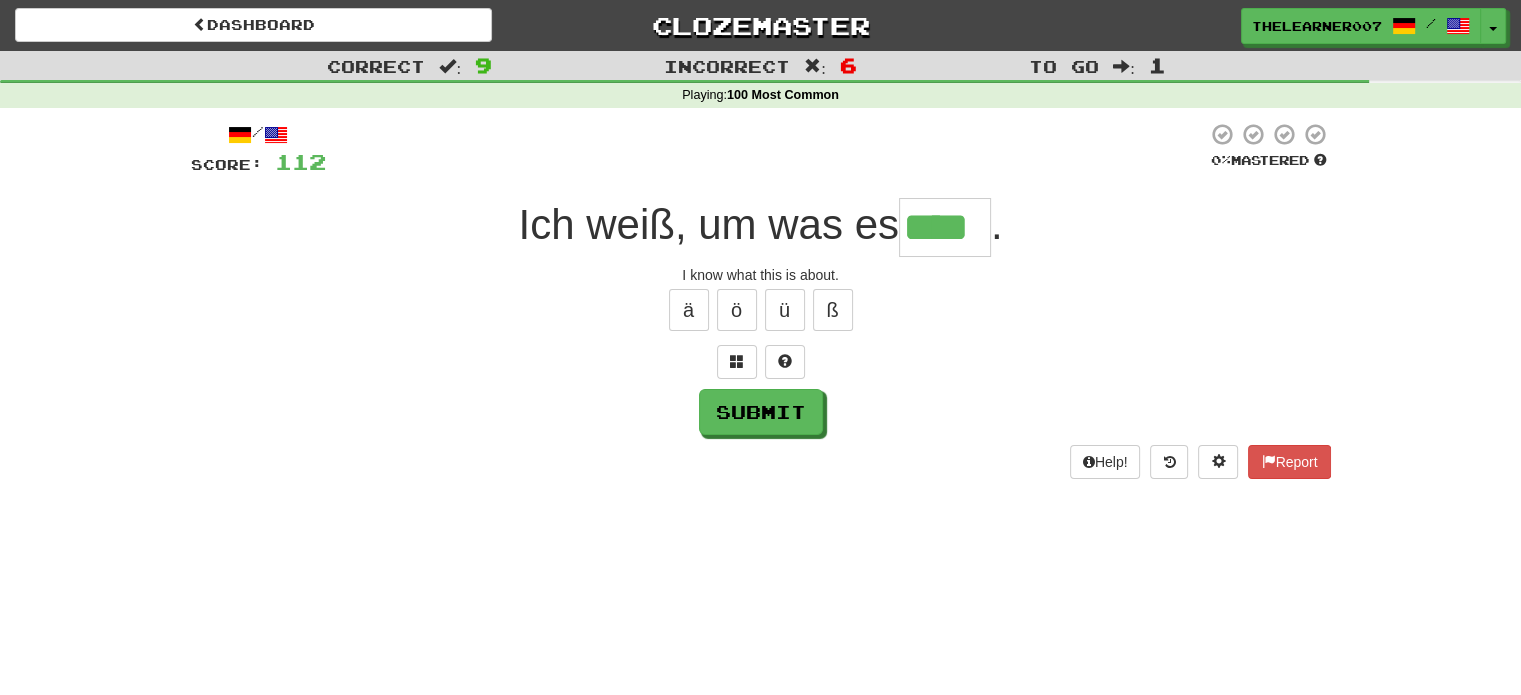 type on "****" 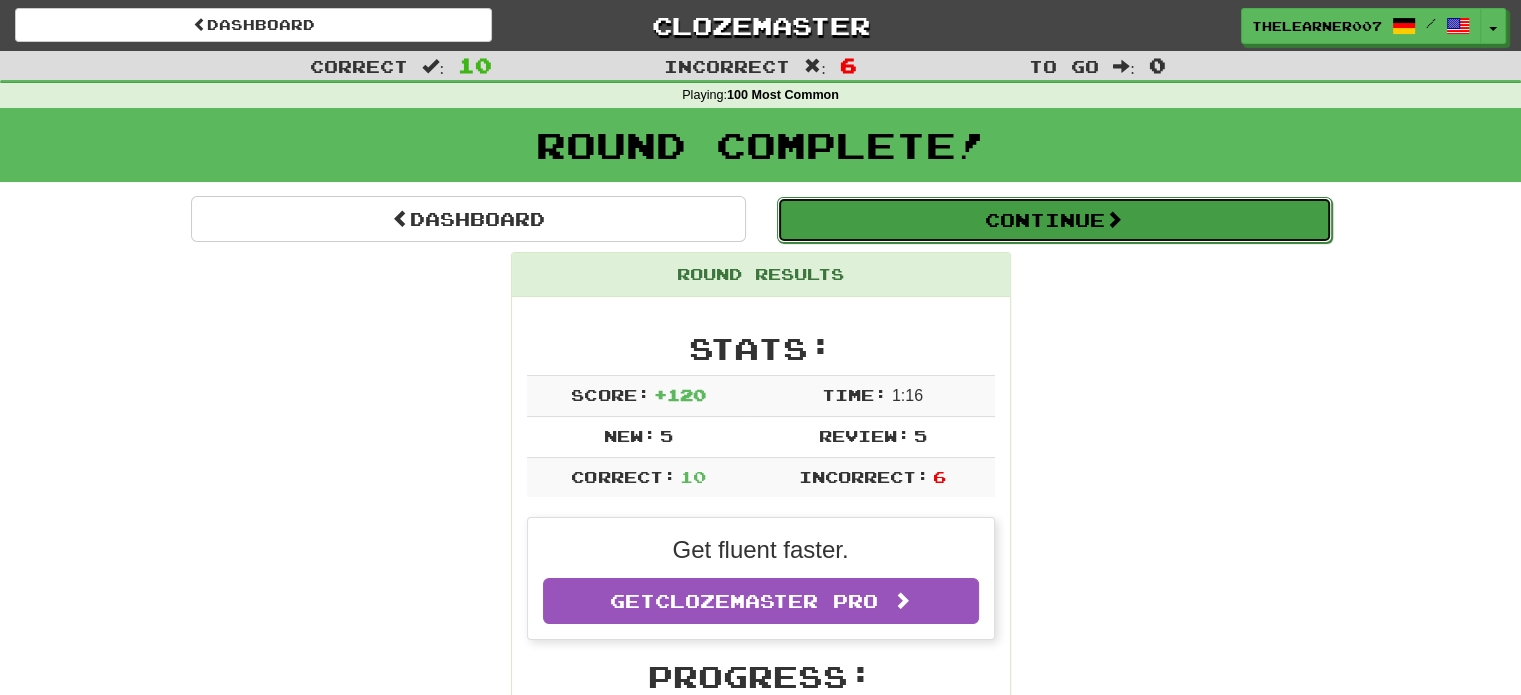 click on "Continue" at bounding box center [1054, 220] 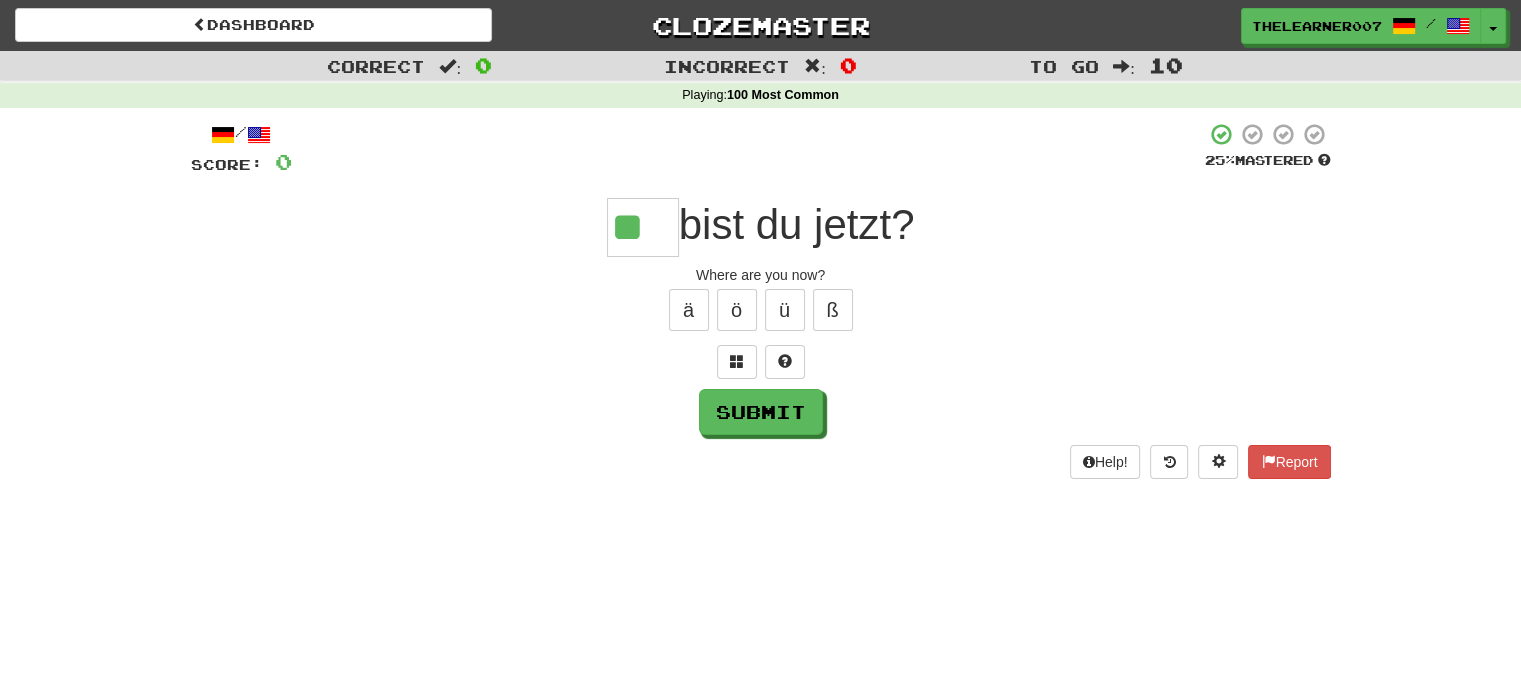 type on "**" 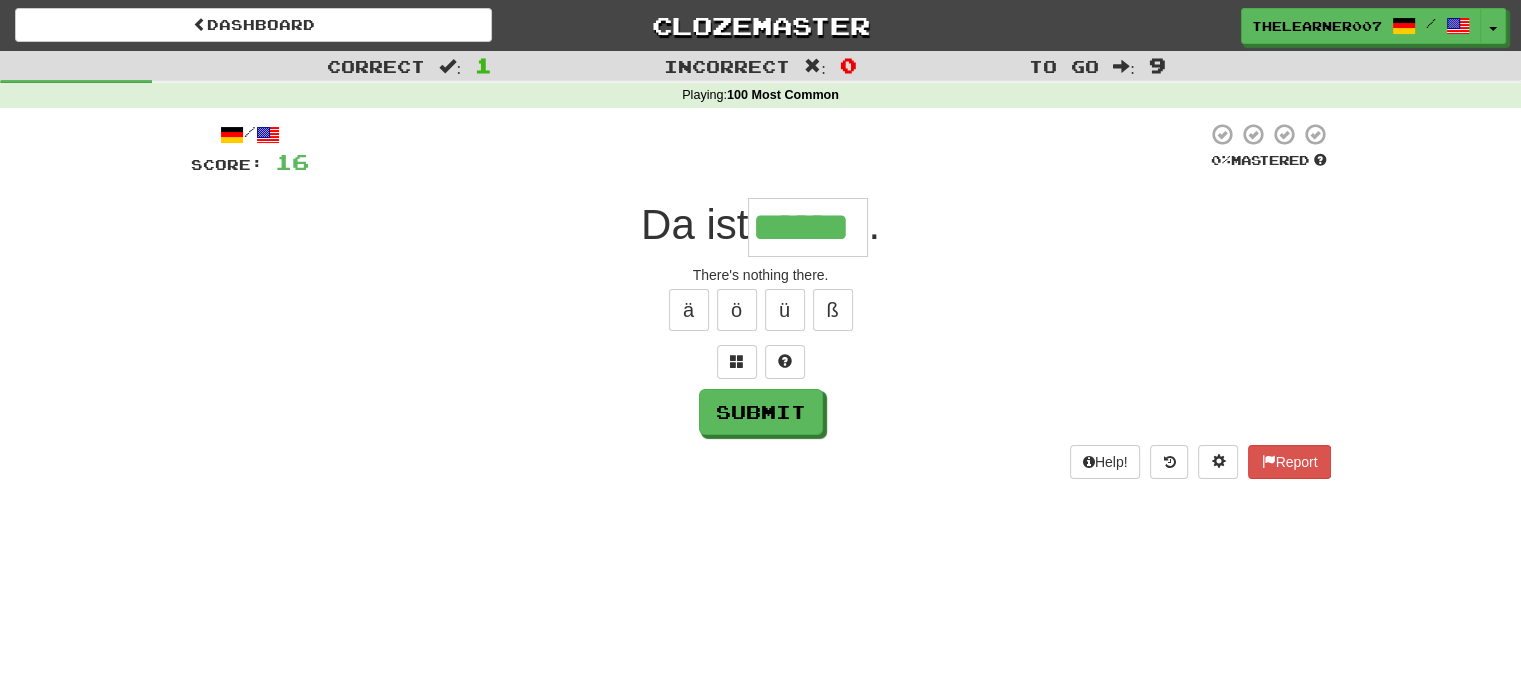 type on "******" 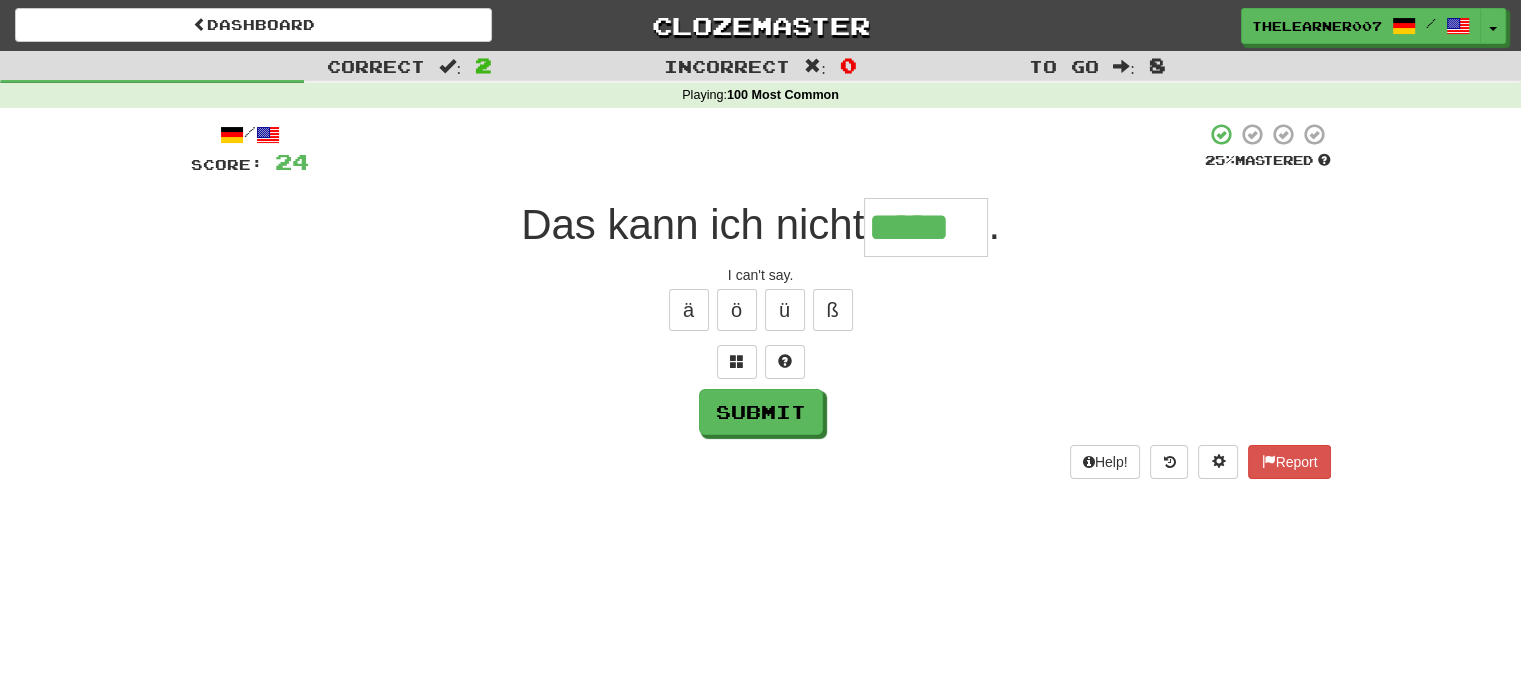 type on "*****" 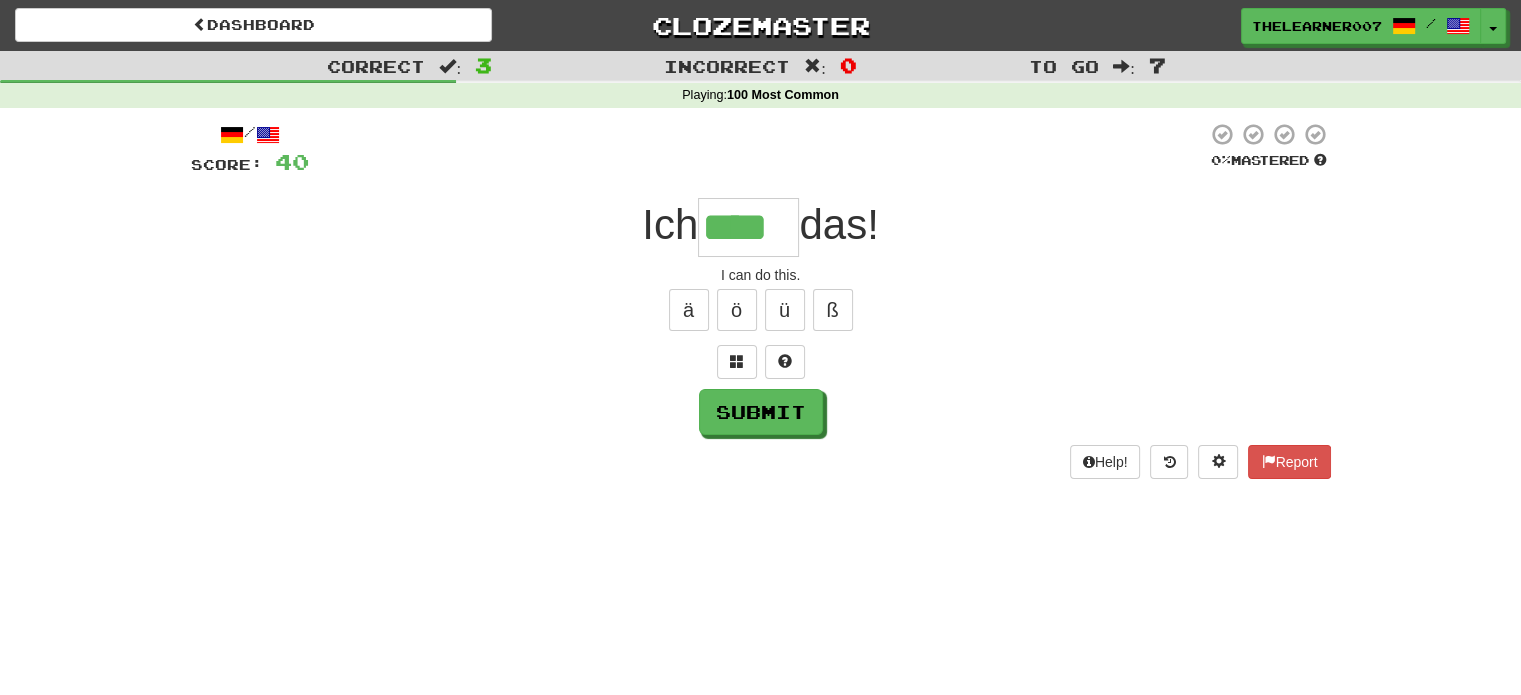 type on "****" 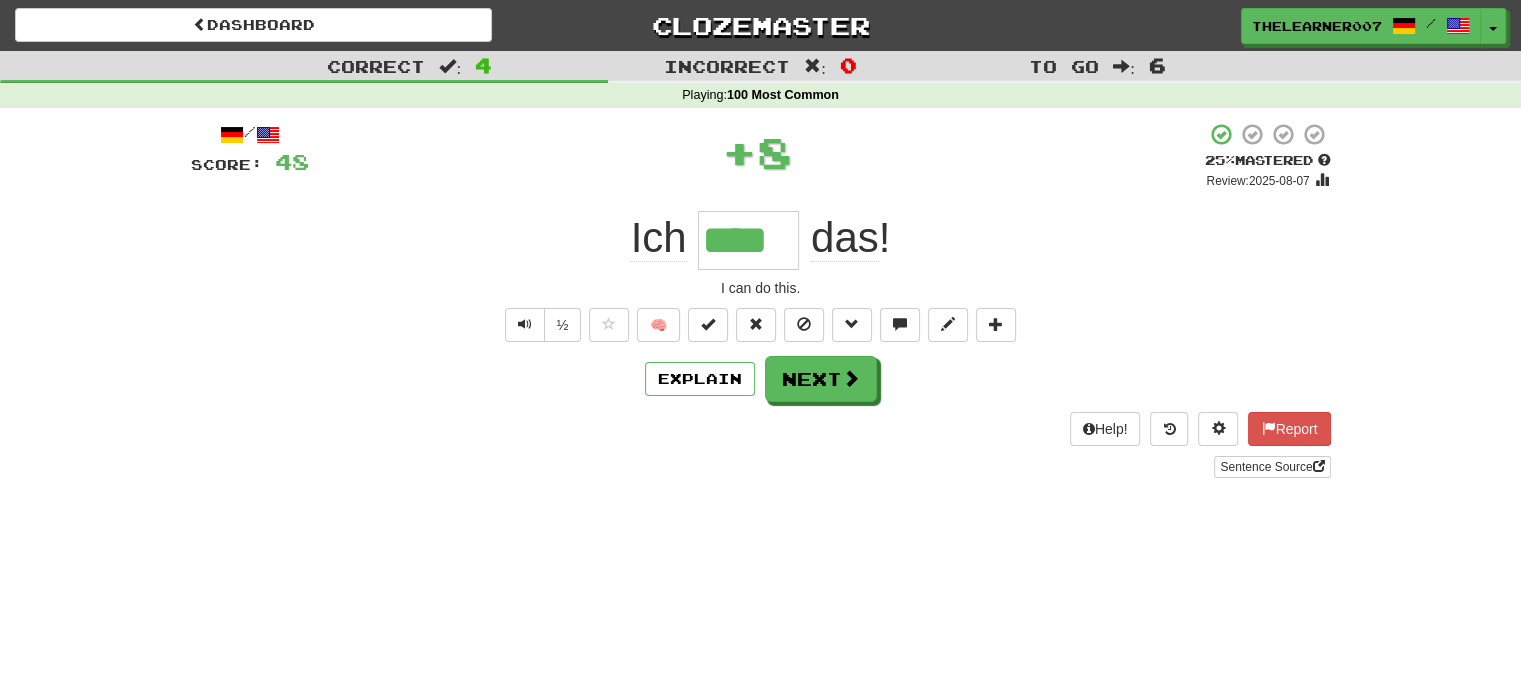 type 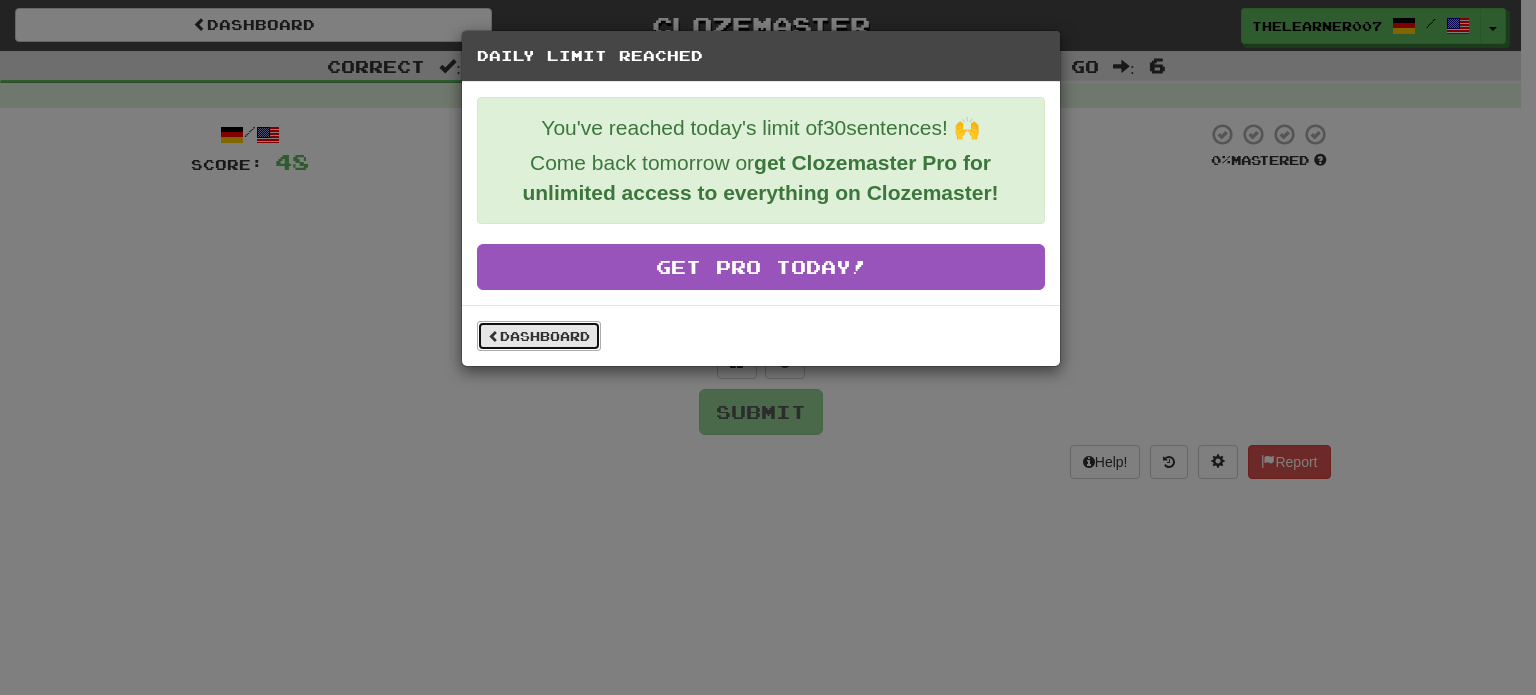 click on "Dashboard" at bounding box center [539, 336] 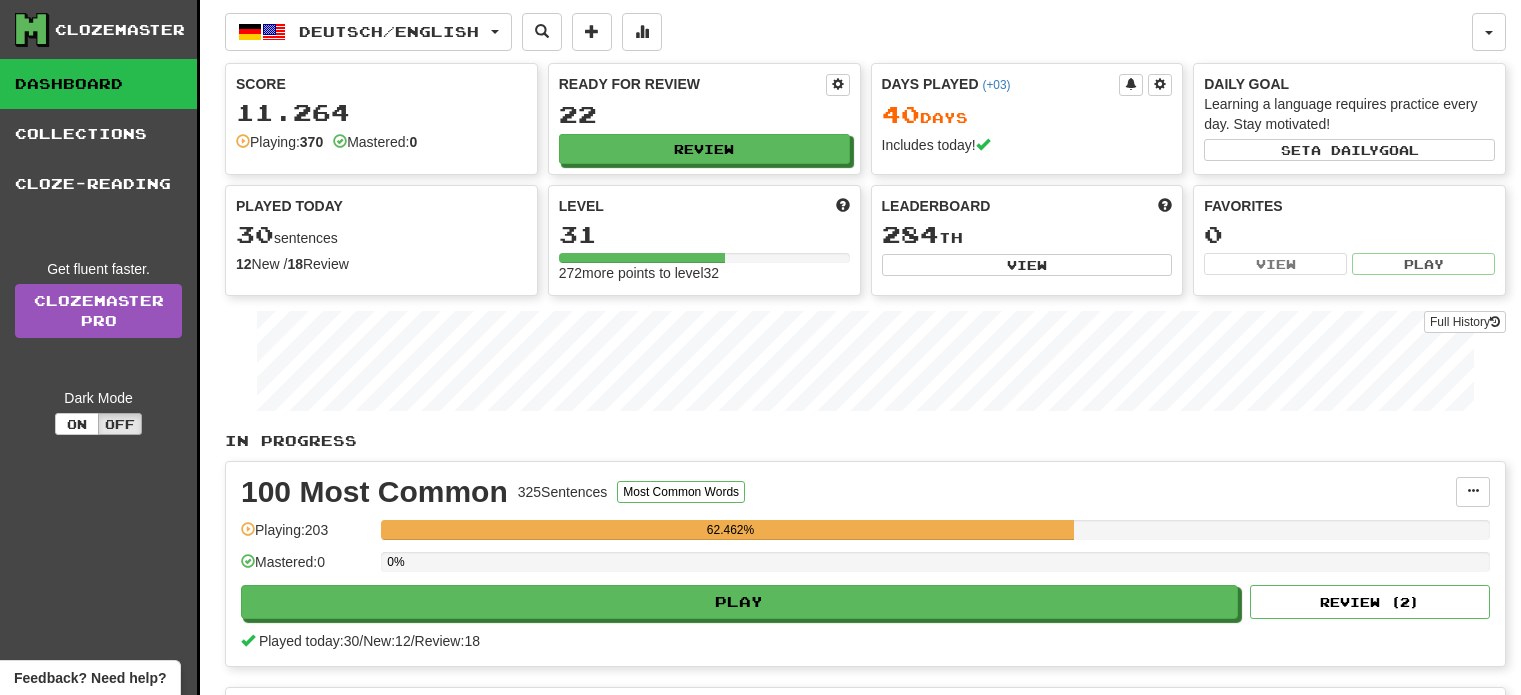 scroll, scrollTop: 0, scrollLeft: 0, axis: both 